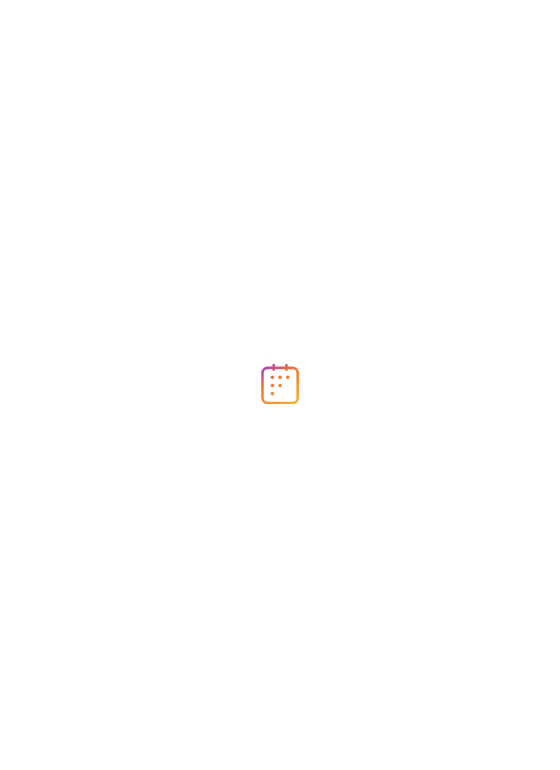 scroll, scrollTop: 0, scrollLeft: 0, axis: both 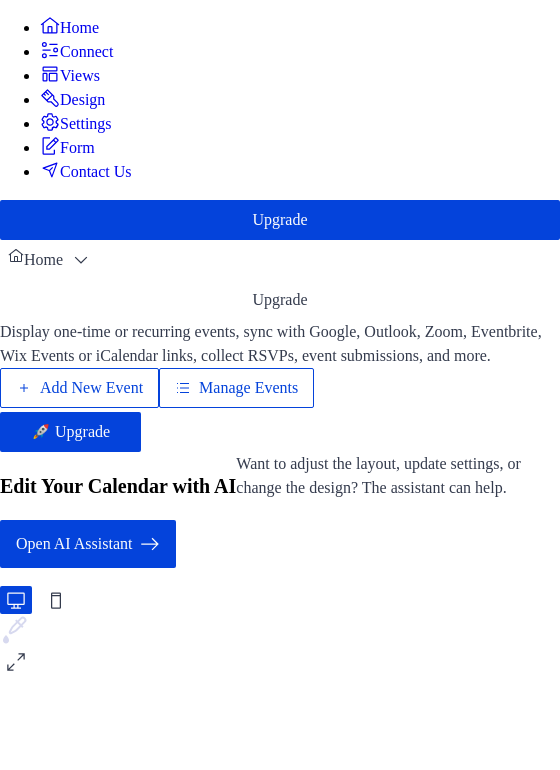 click on "Add New Event" at bounding box center (91, 388) 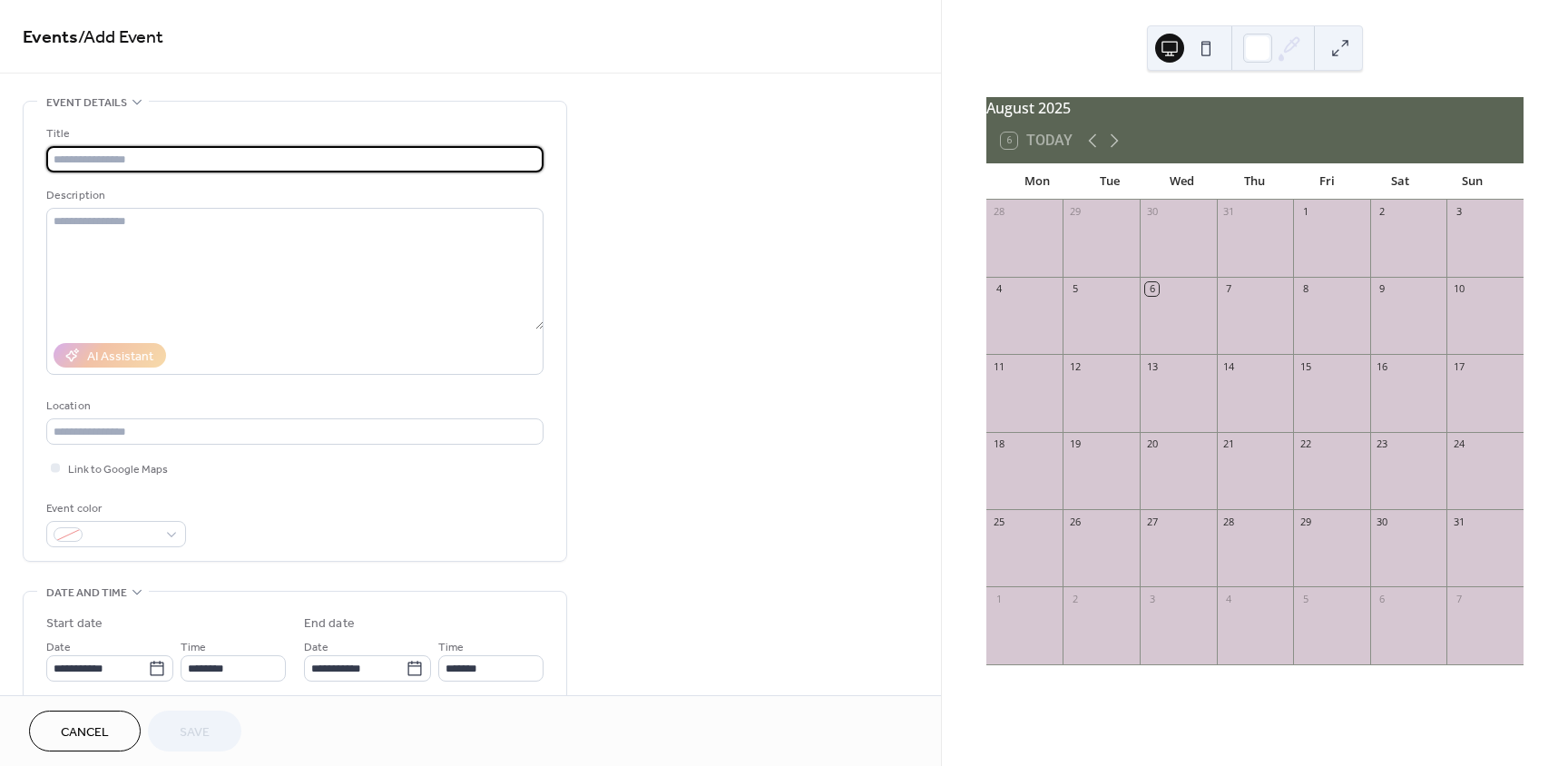 scroll, scrollTop: 0, scrollLeft: 0, axis: both 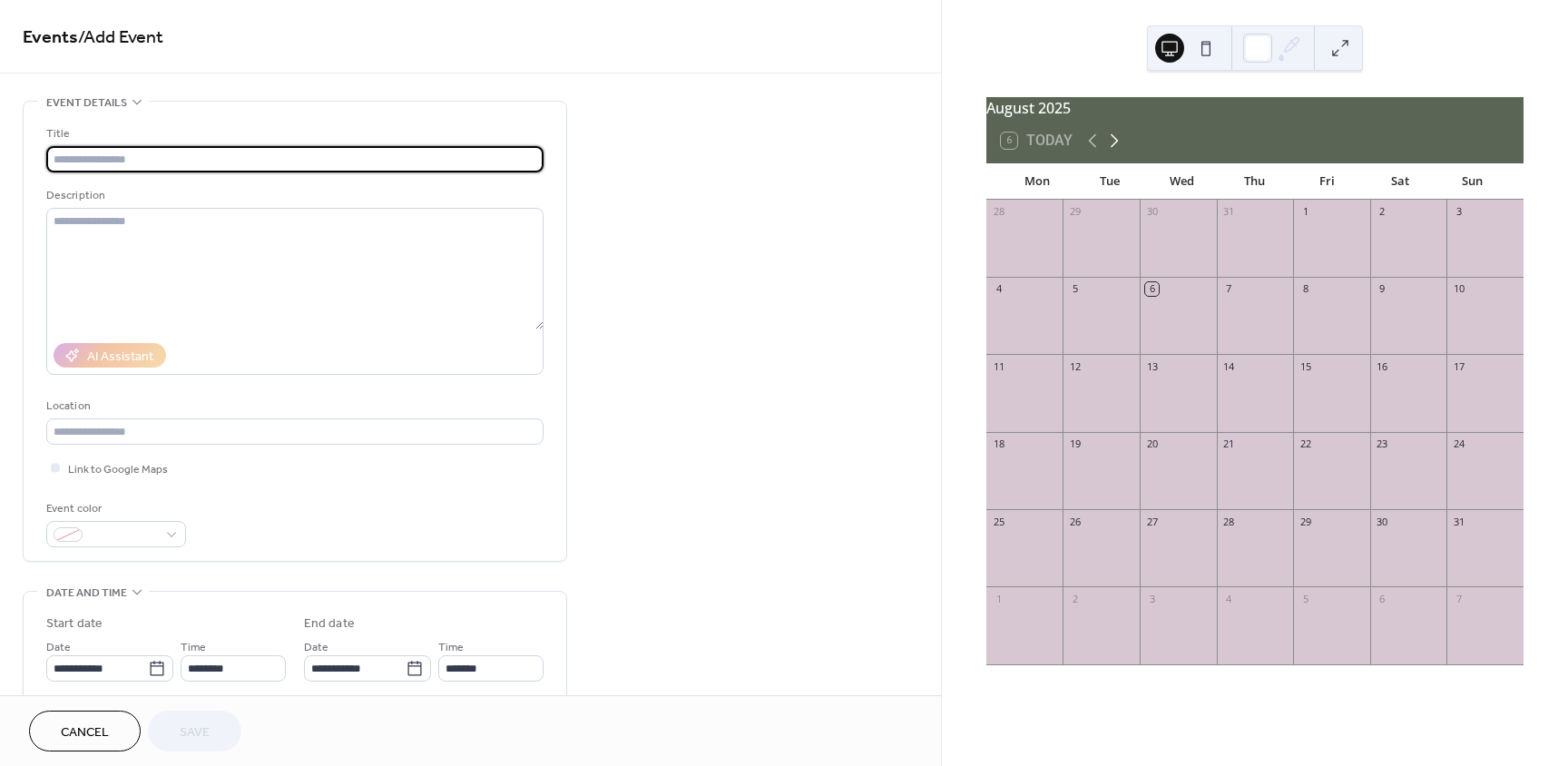 click 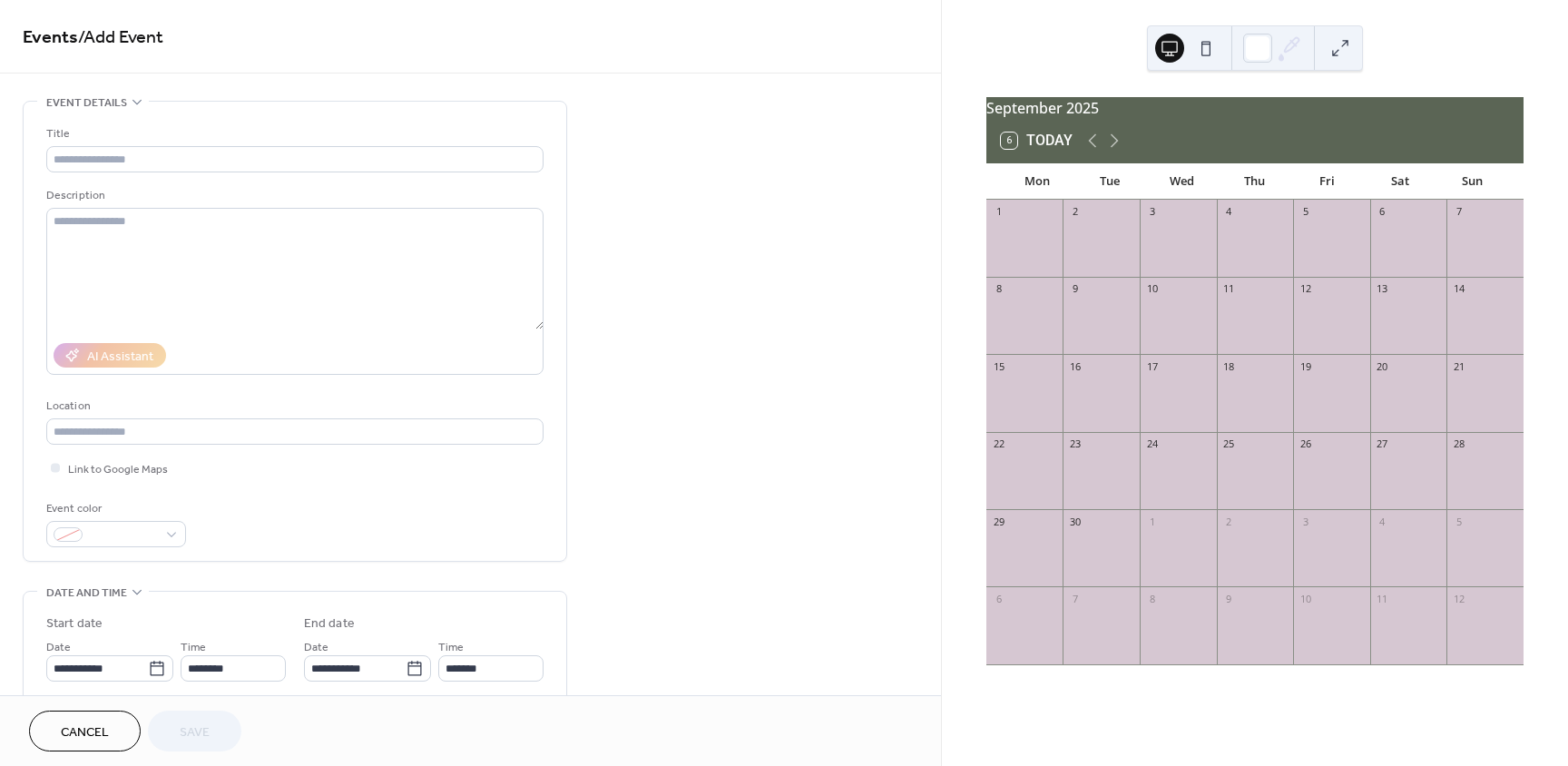 click at bounding box center [1101, 402] 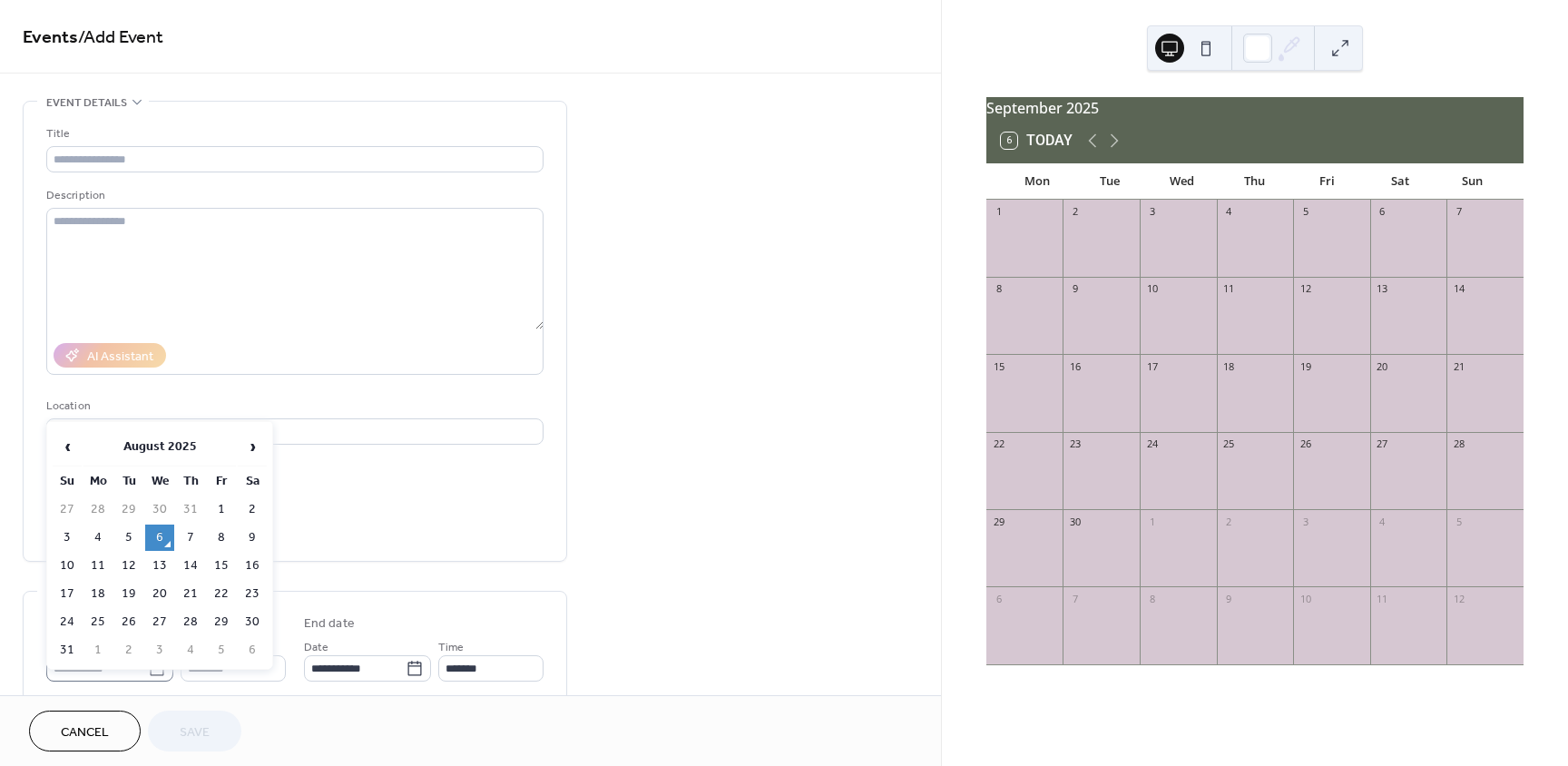 click 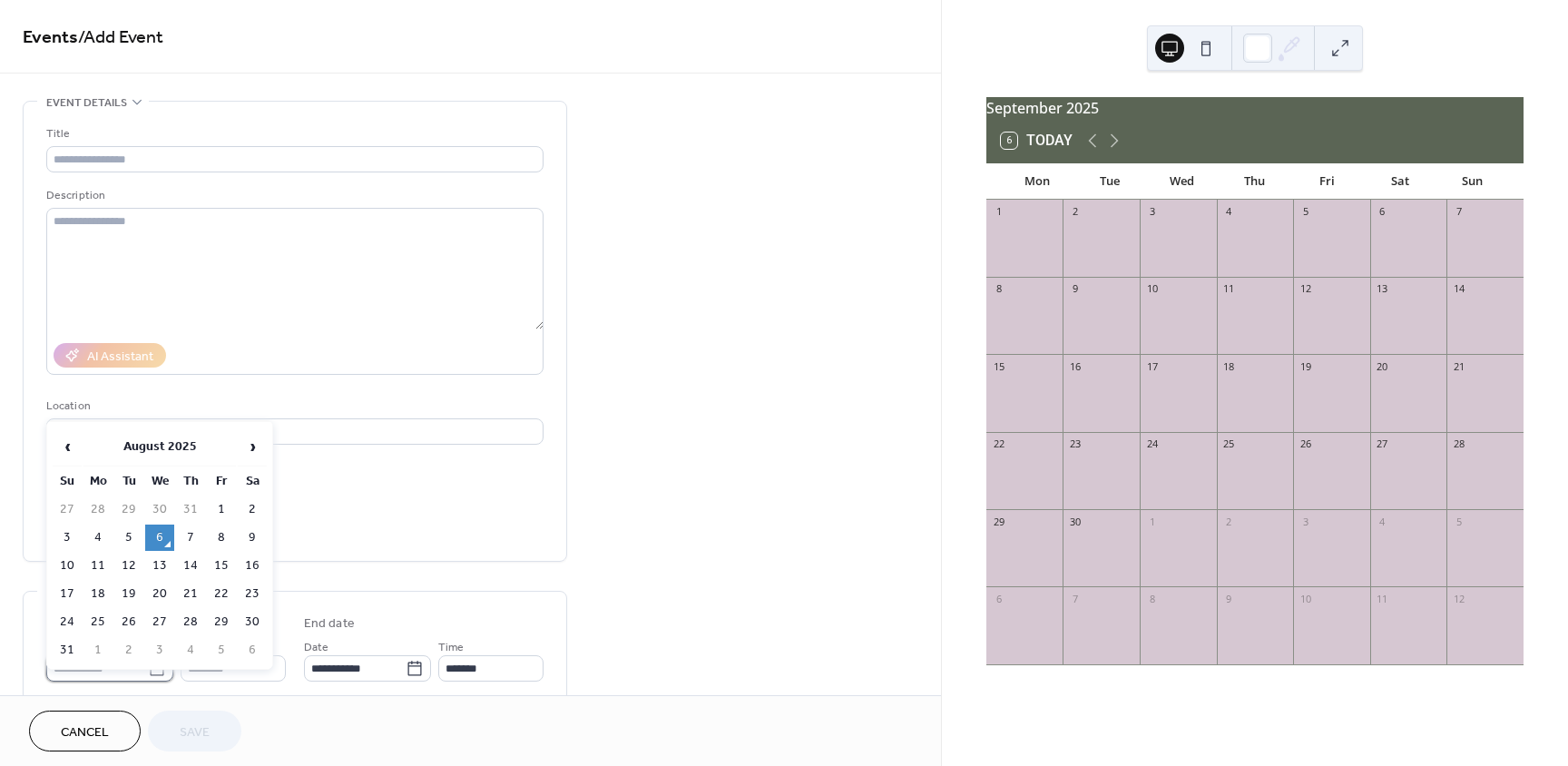 click on "**********" at bounding box center (97, 668) 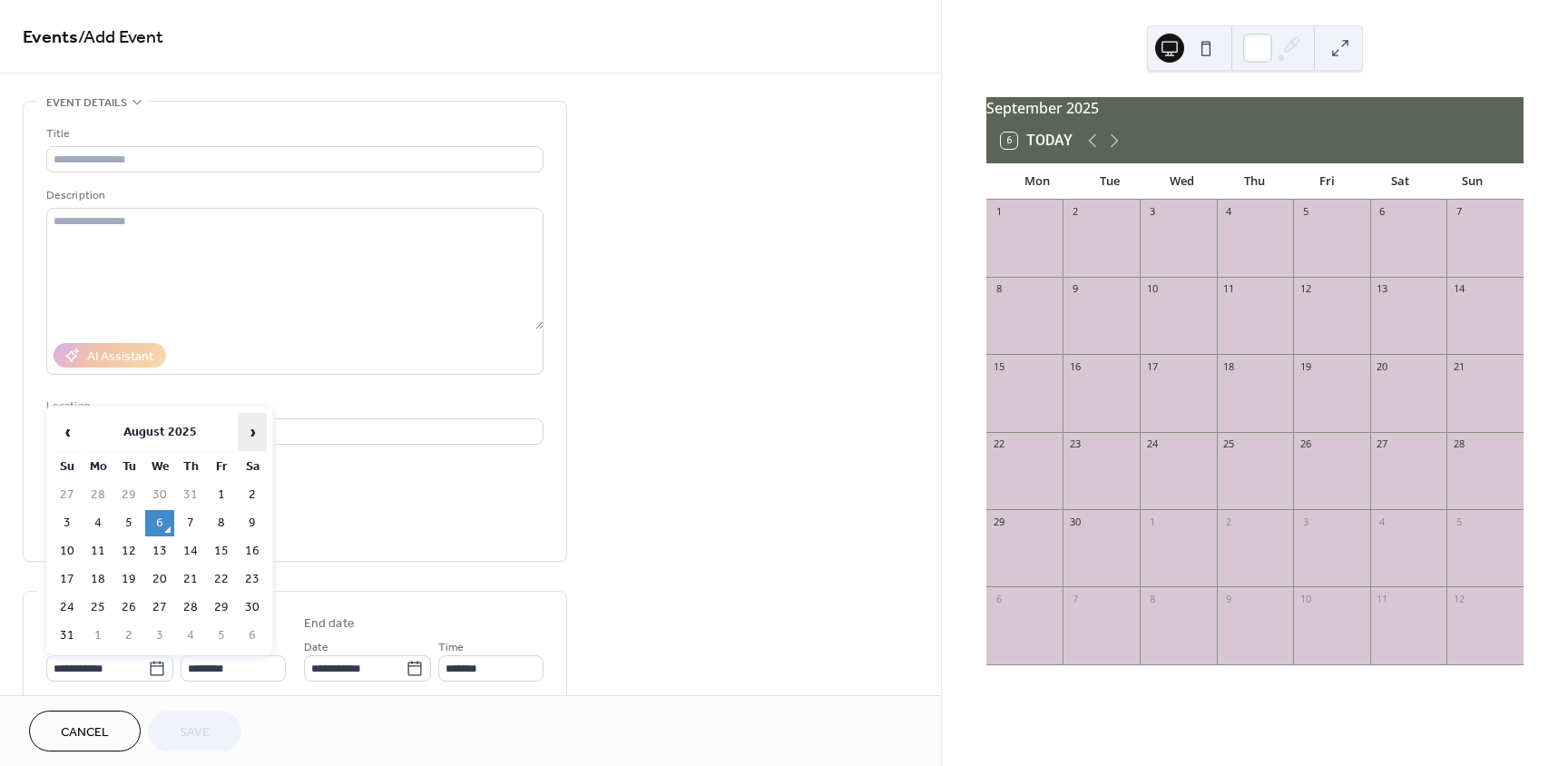 click on "›" at bounding box center [252, 432] 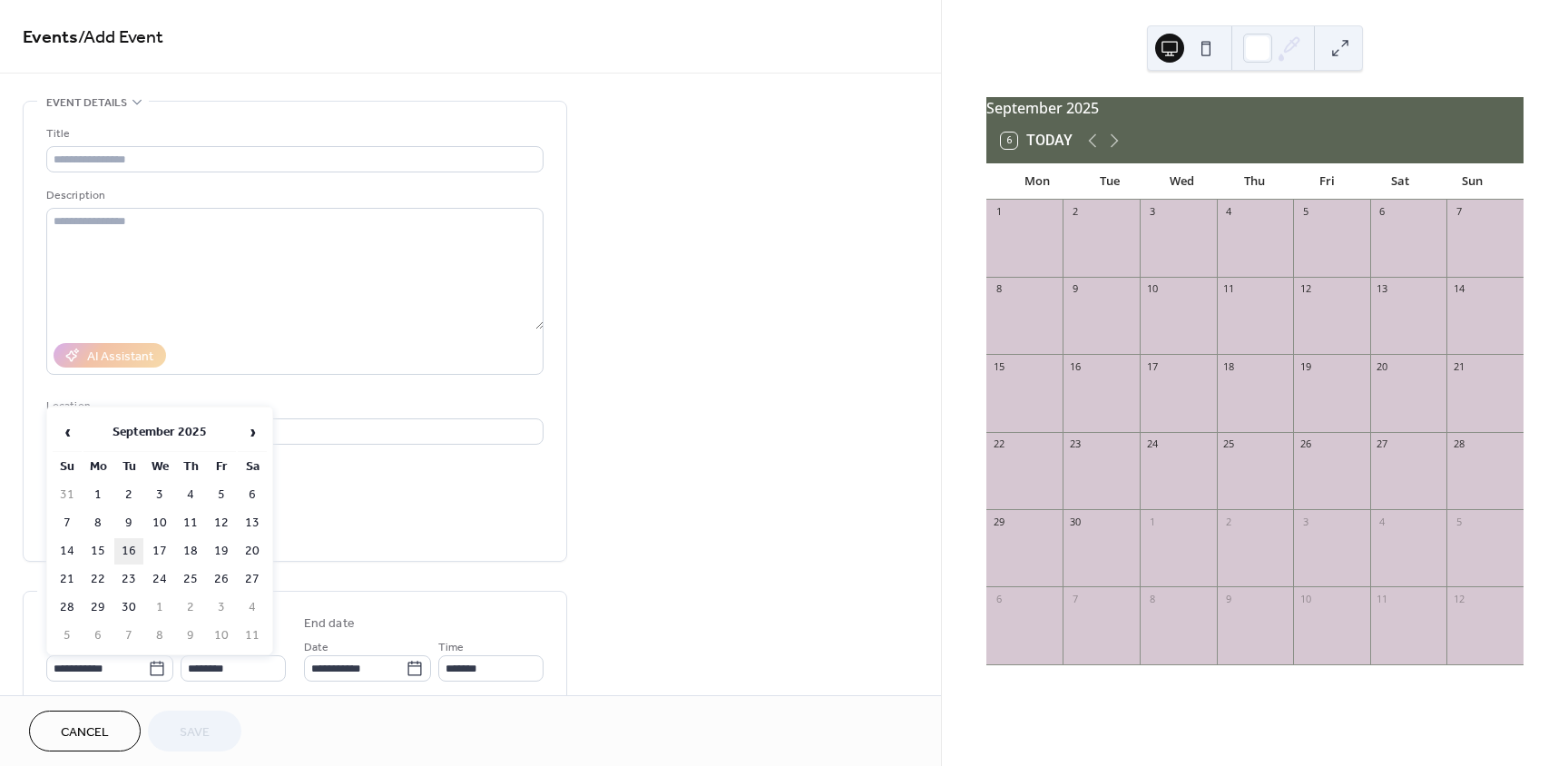 click on "16" at bounding box center (129, 551) 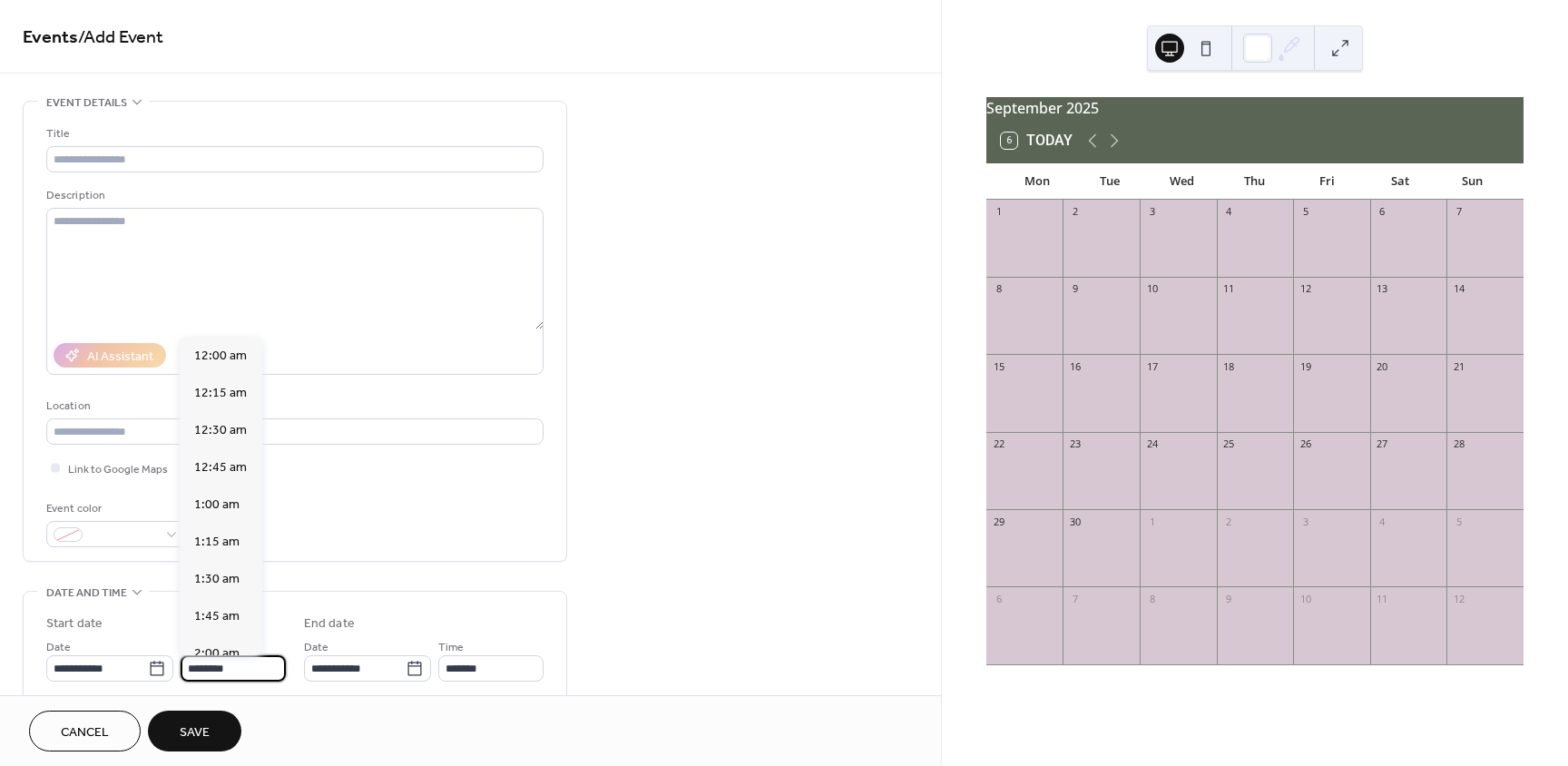 scroll, scrollTop: 1786, scrollLeft: 0, axis: vertical 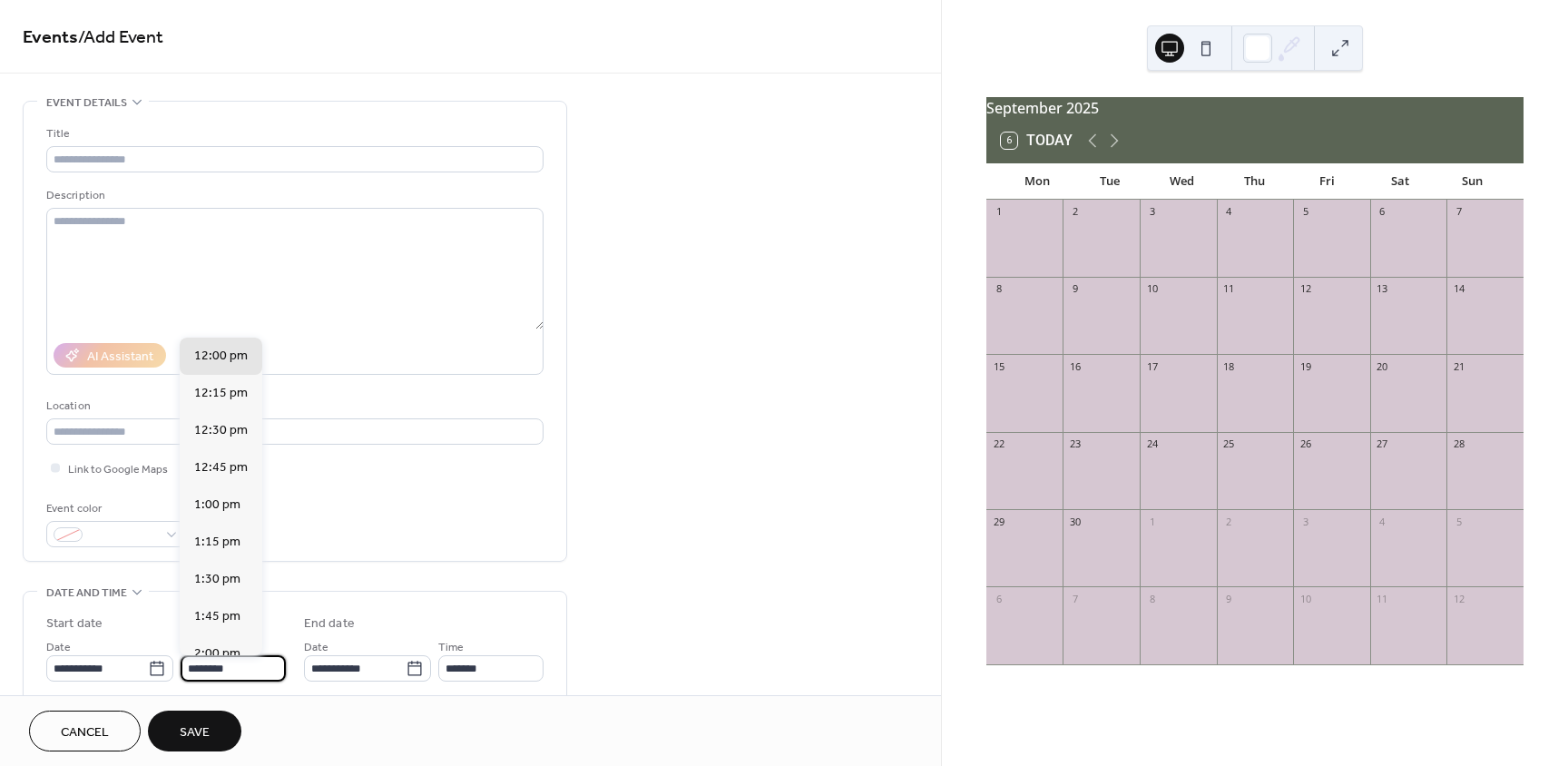 drag, startPoint x: 196, startPoint y: 666, endPoint x: 181, endPoint y: 667, distance: 15.0333 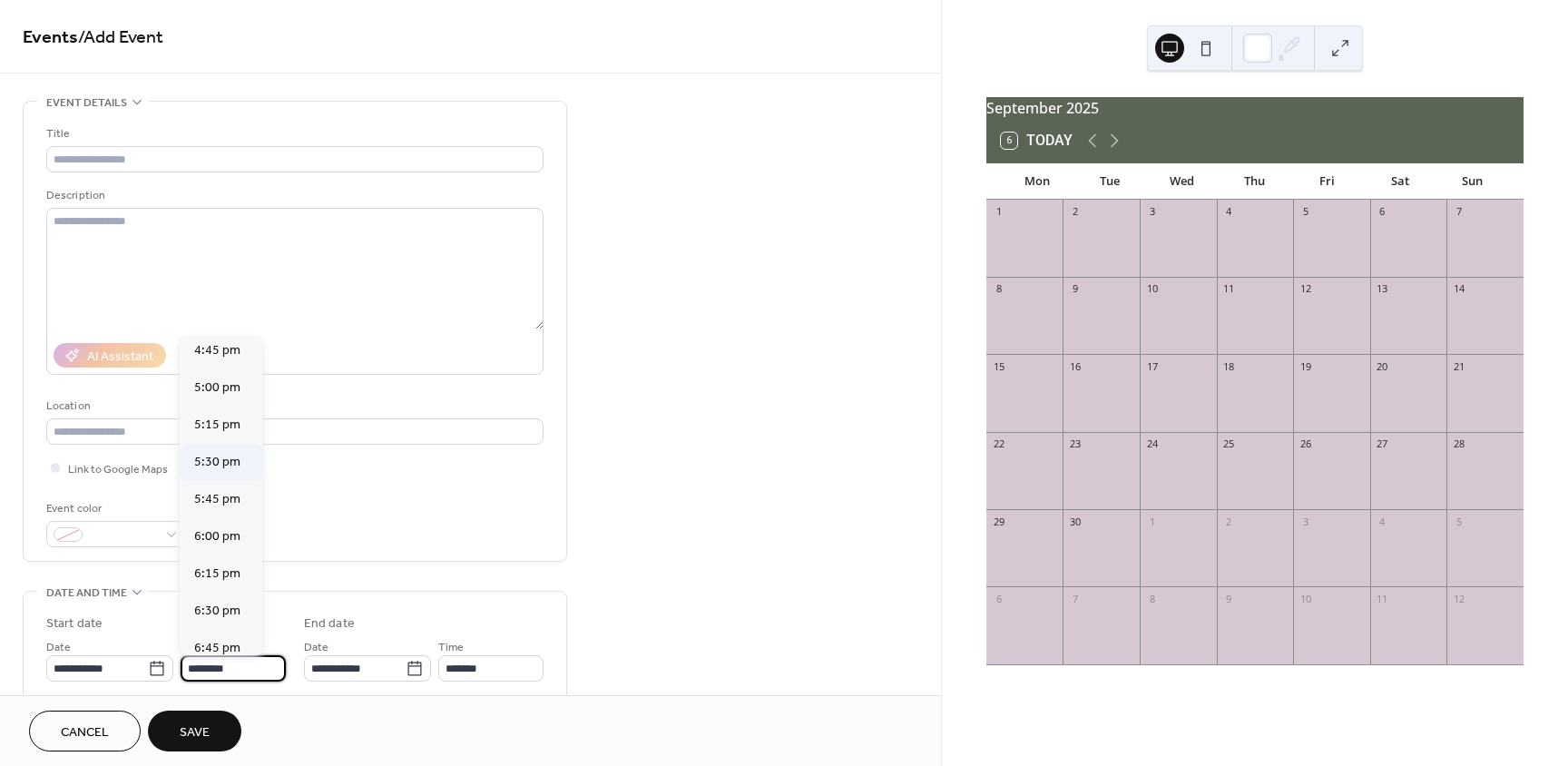 scroll, scrollTop: 2603, scrollLeft: 0, axis: vertical 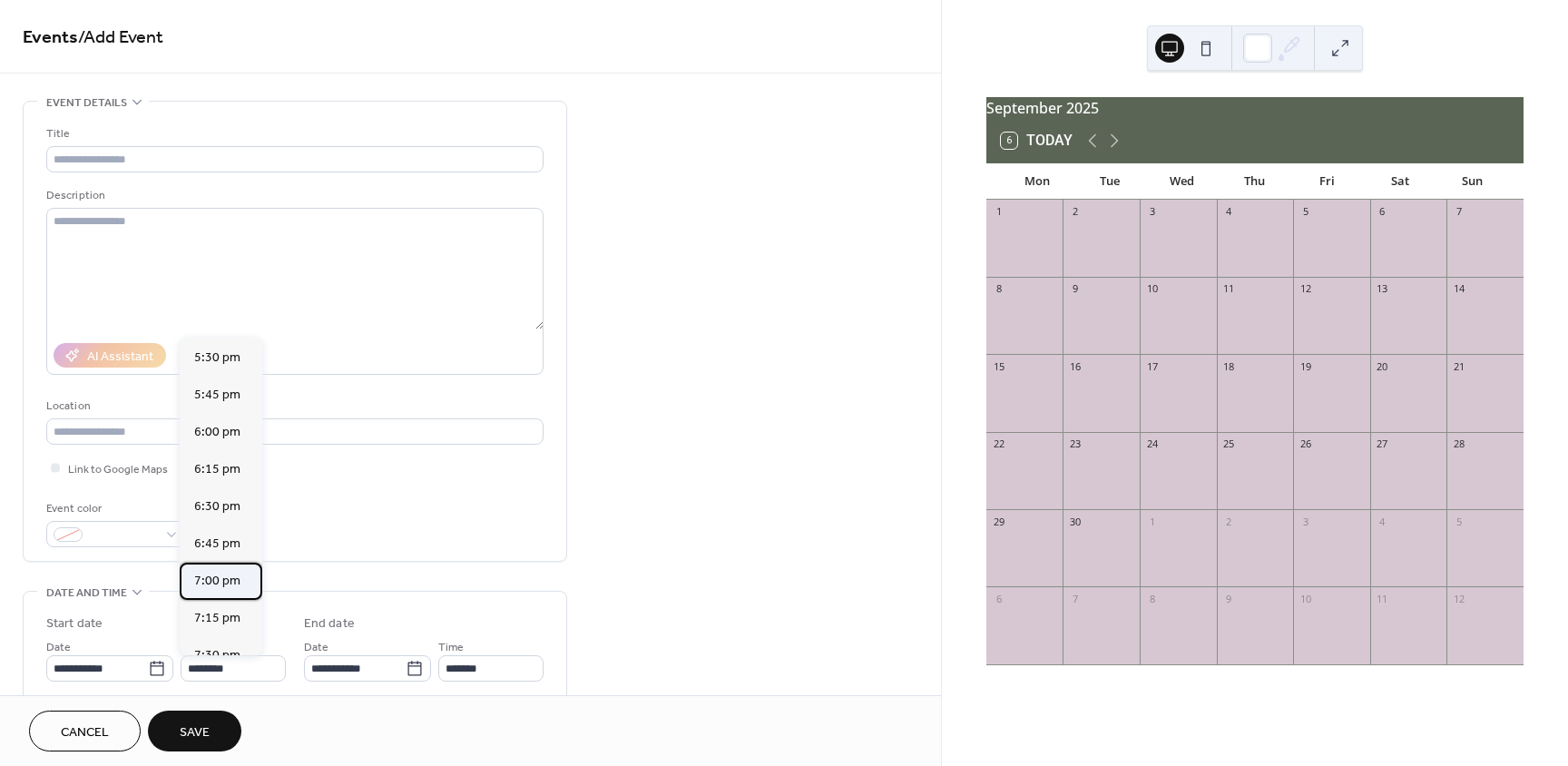 click on "7:00 pm" at bounding box center [217, 581] 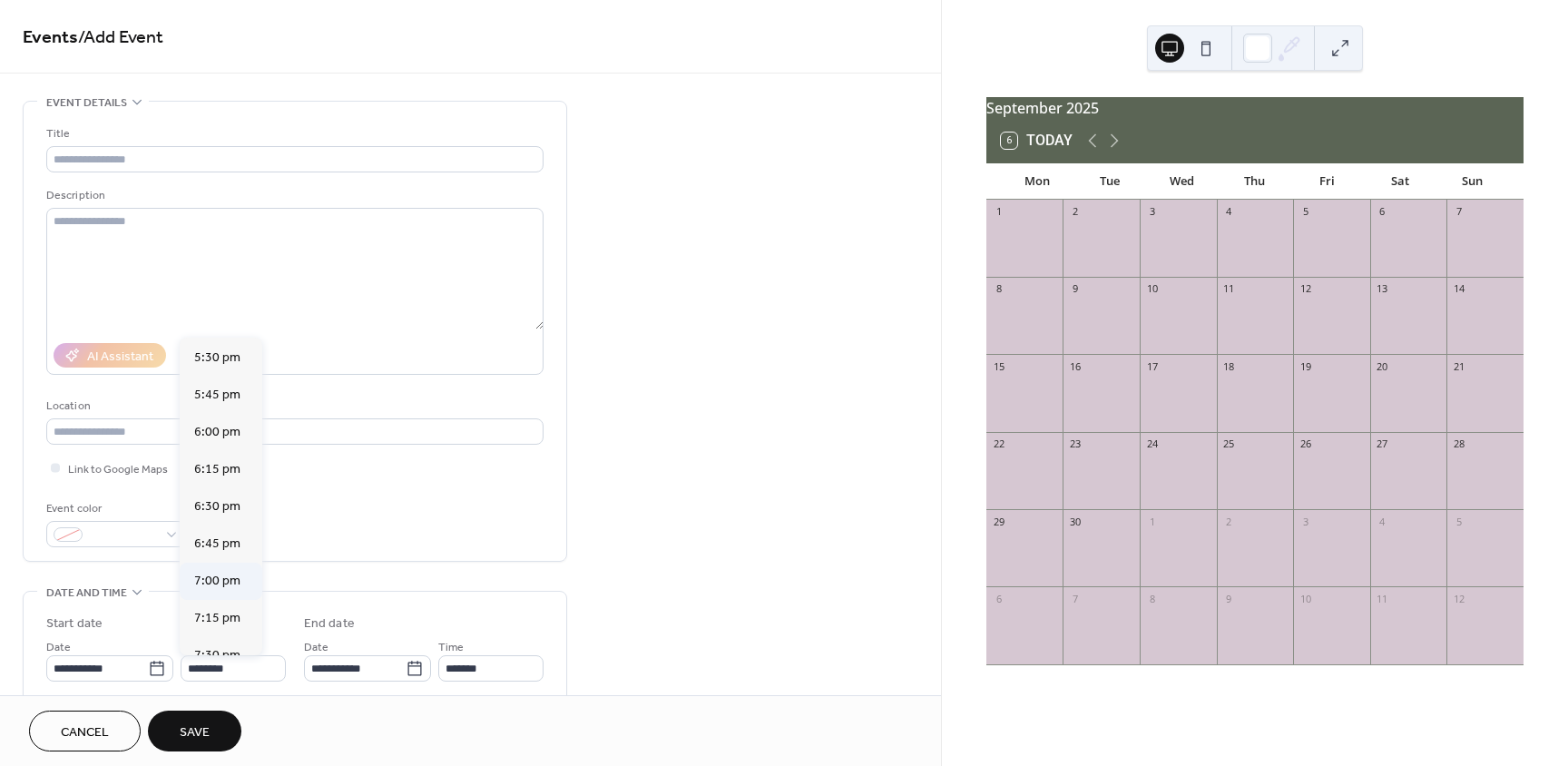 type on "*******" 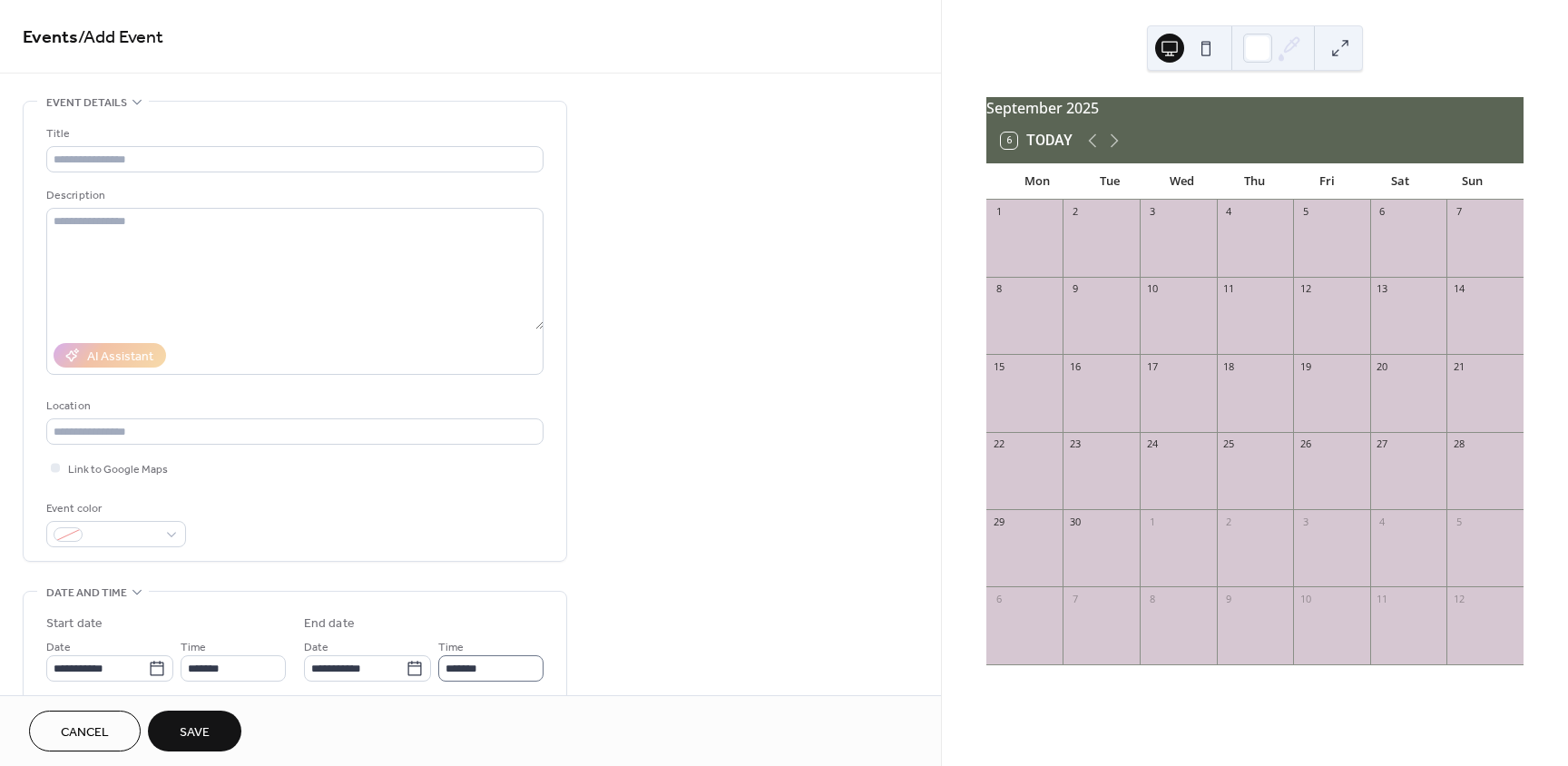 scroll, scrollTop: 1, scrollLeft: 0, axis: vertical 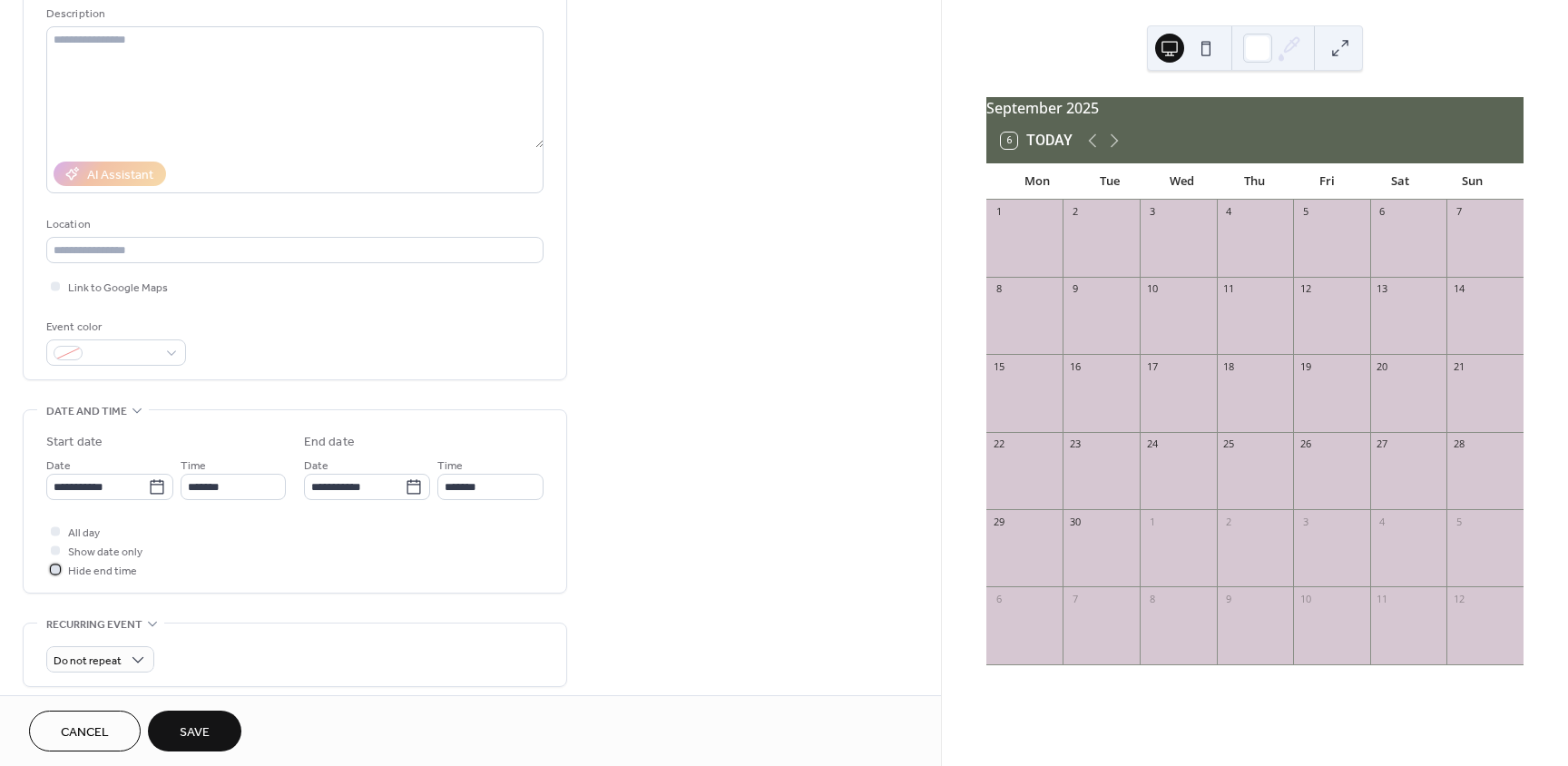 click at bounding box center (55, 569) 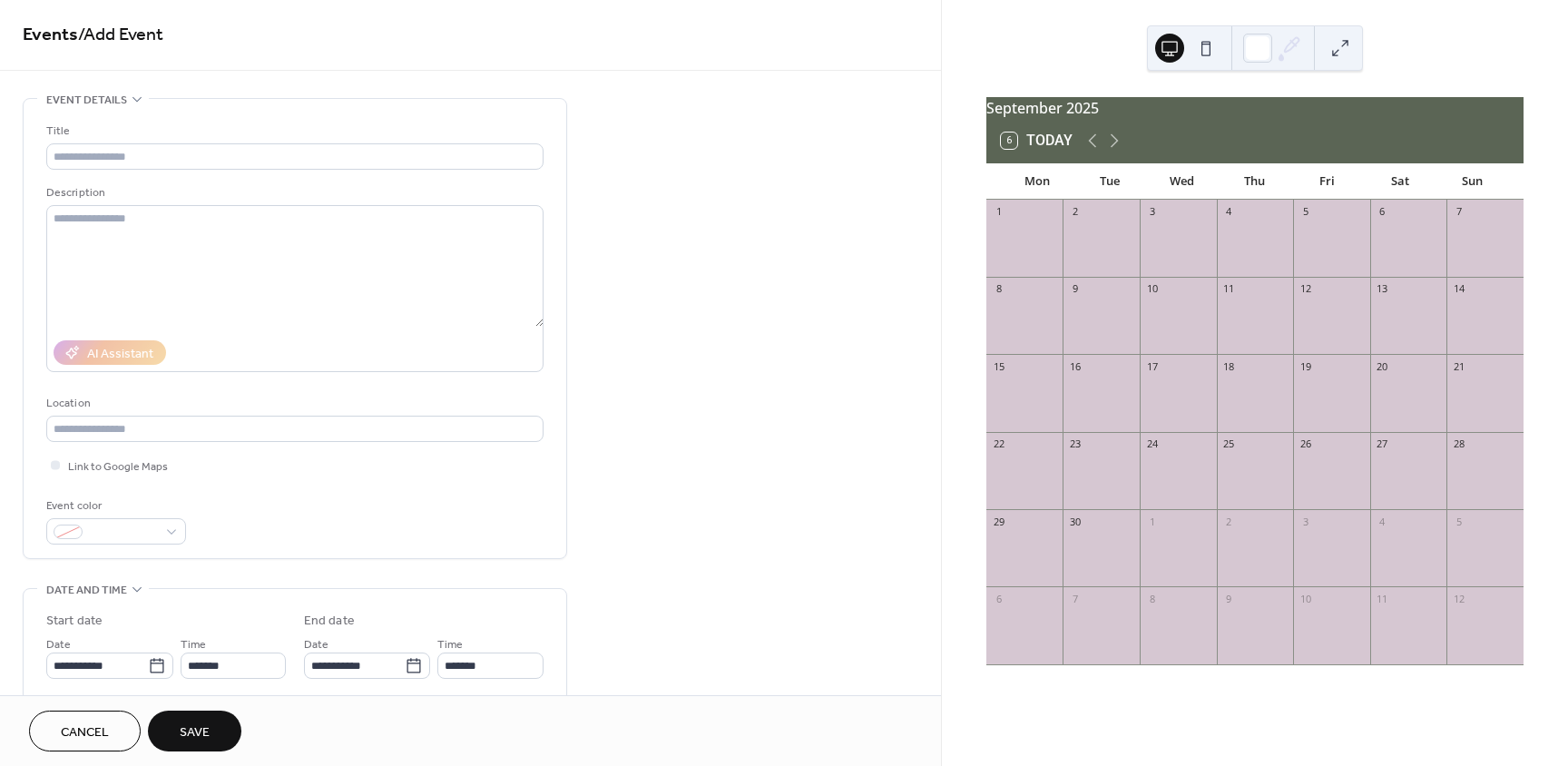 scroll, scrollTop: 0, scrollLeft: 0, axis: both 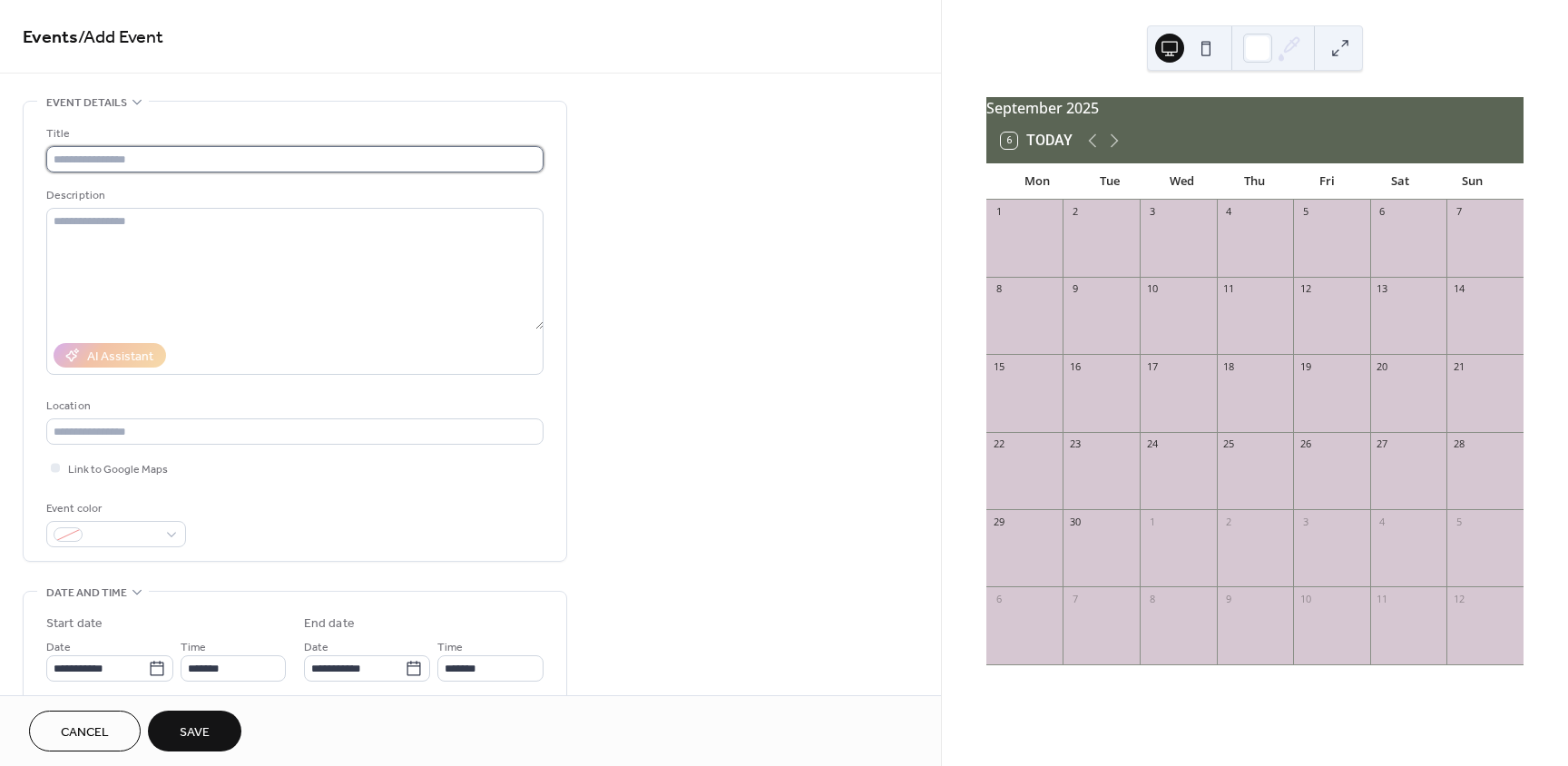 click at bounding box center [295, 159] 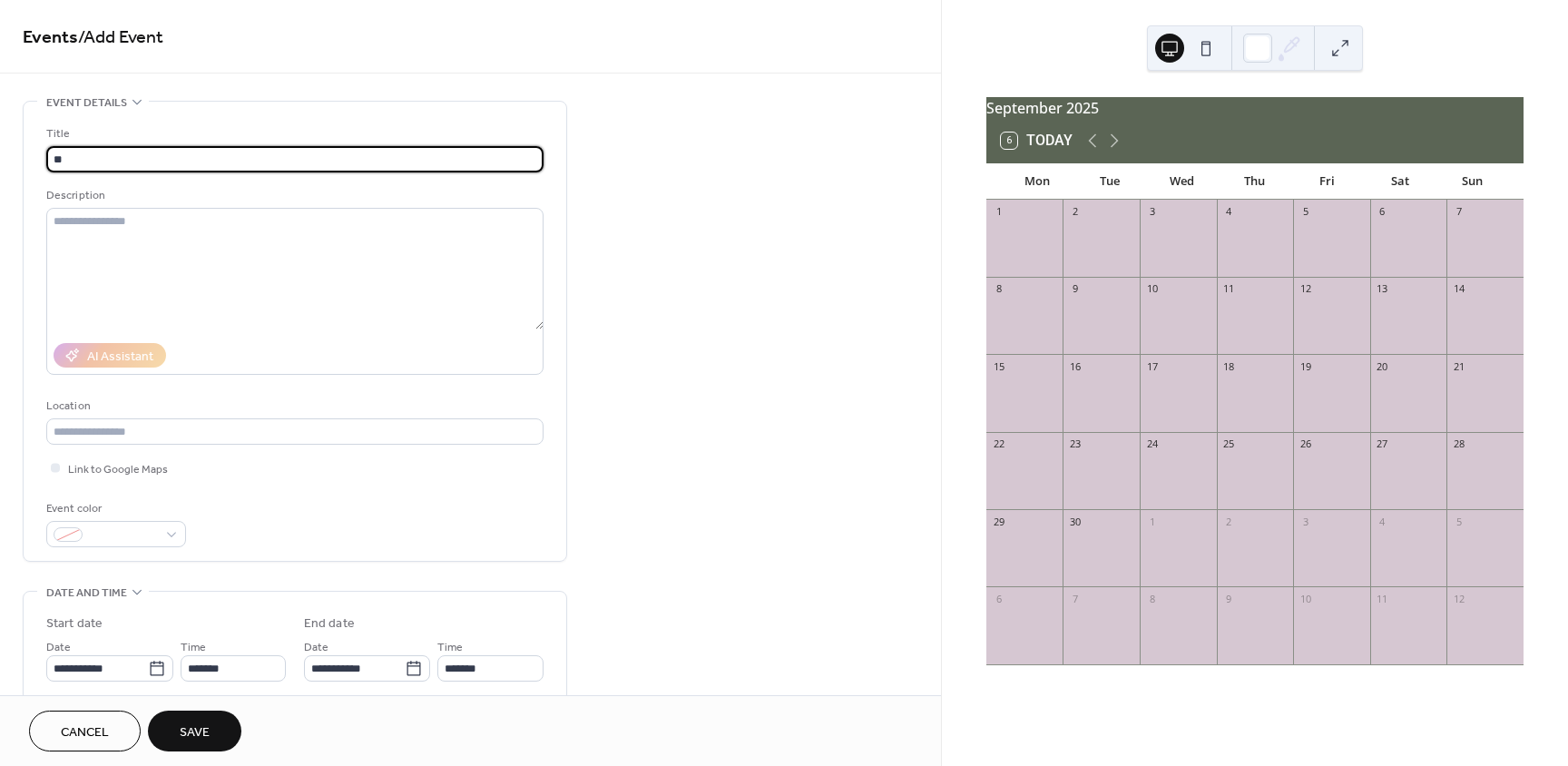 type on "*" 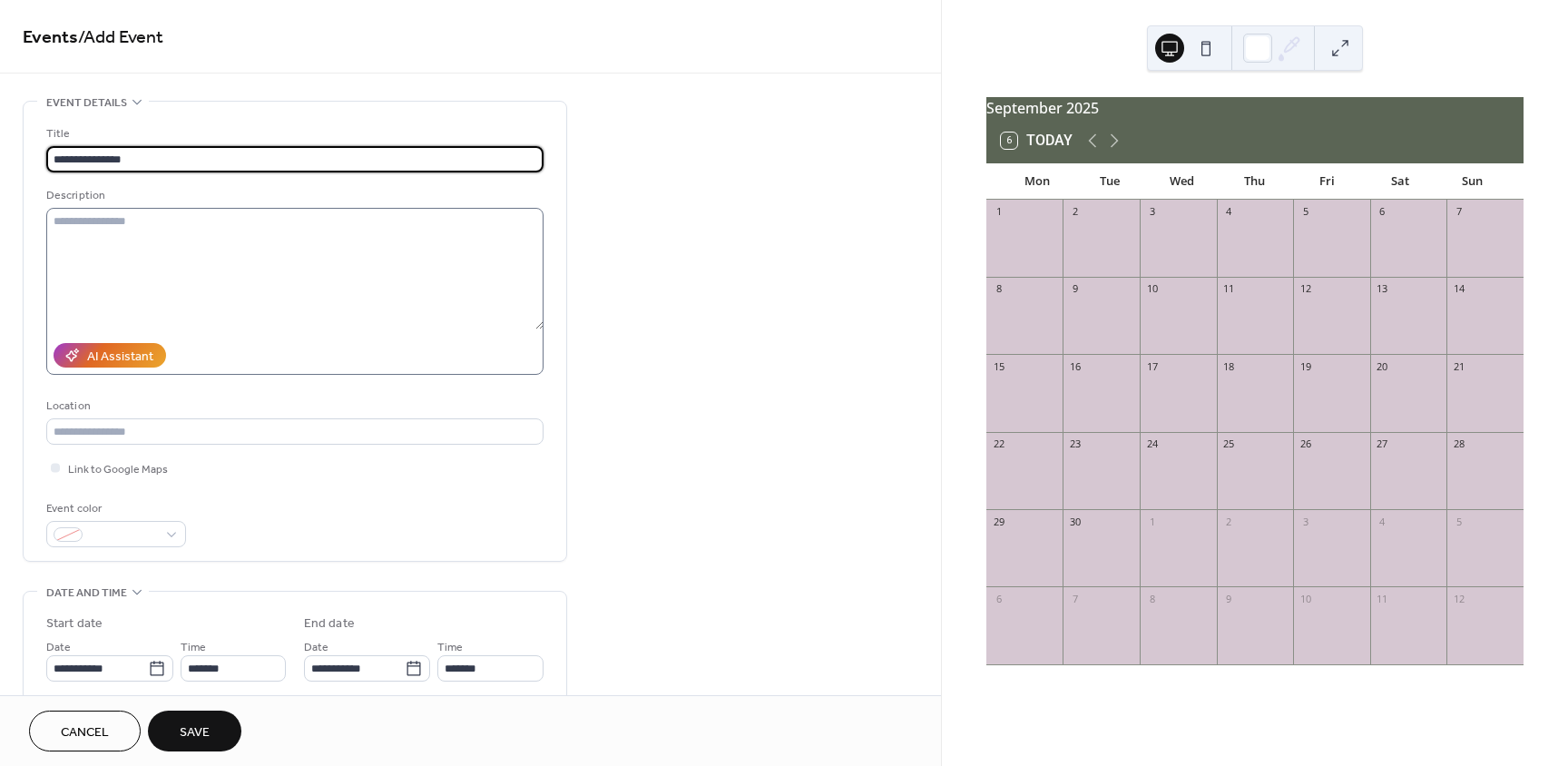 type on "**********" 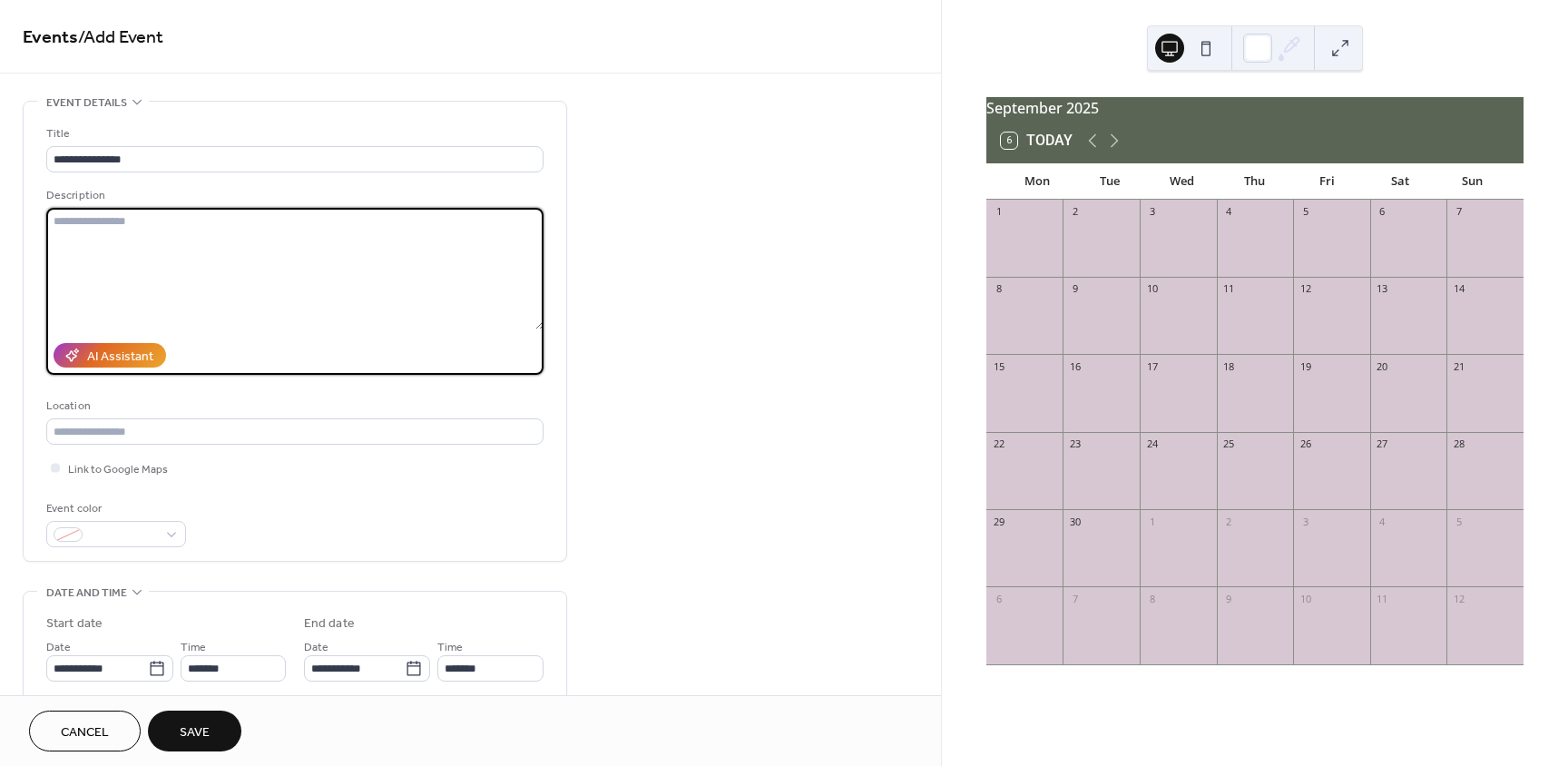 click at bounding box center (295, 269) 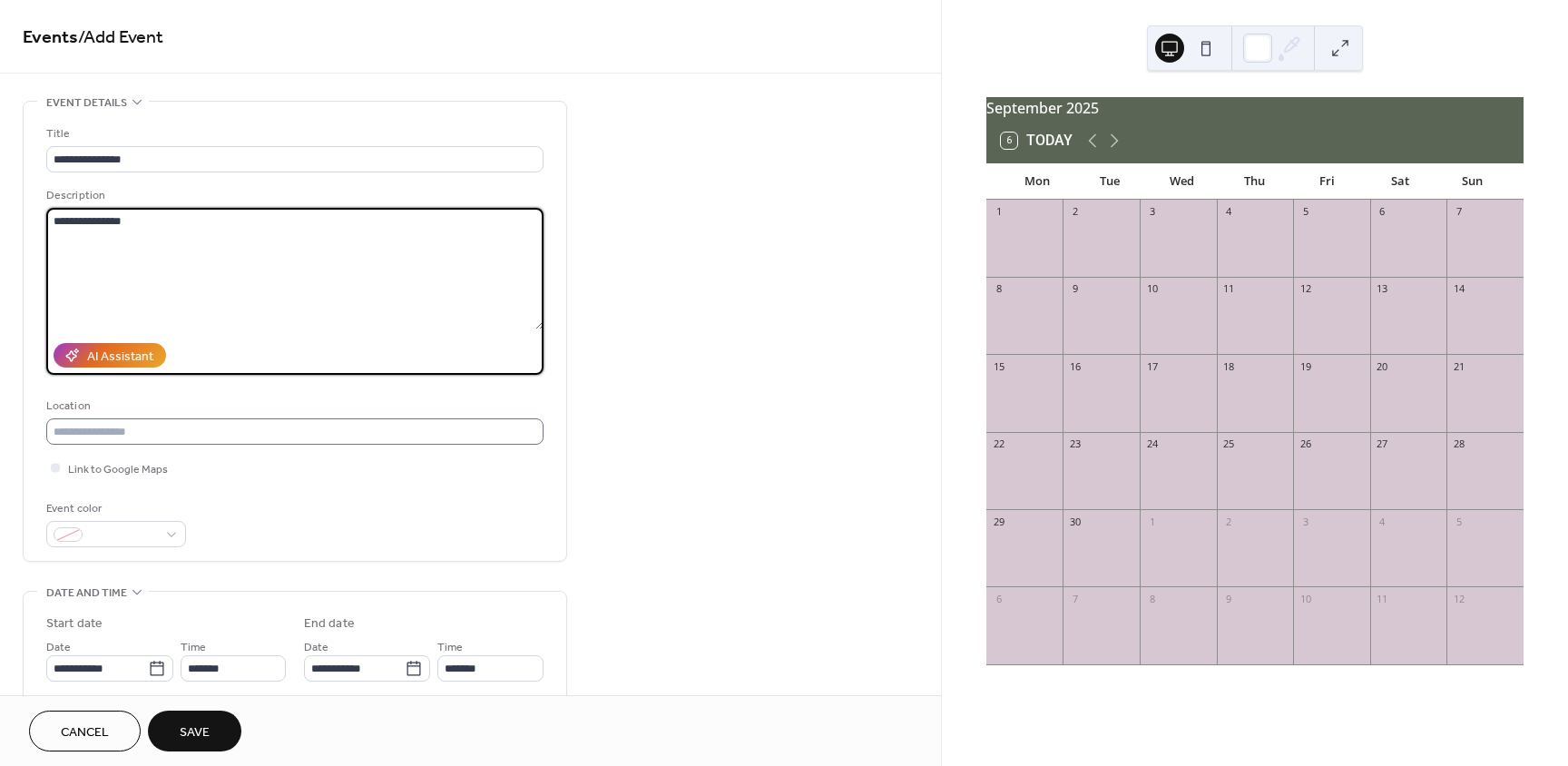 type on "**********" 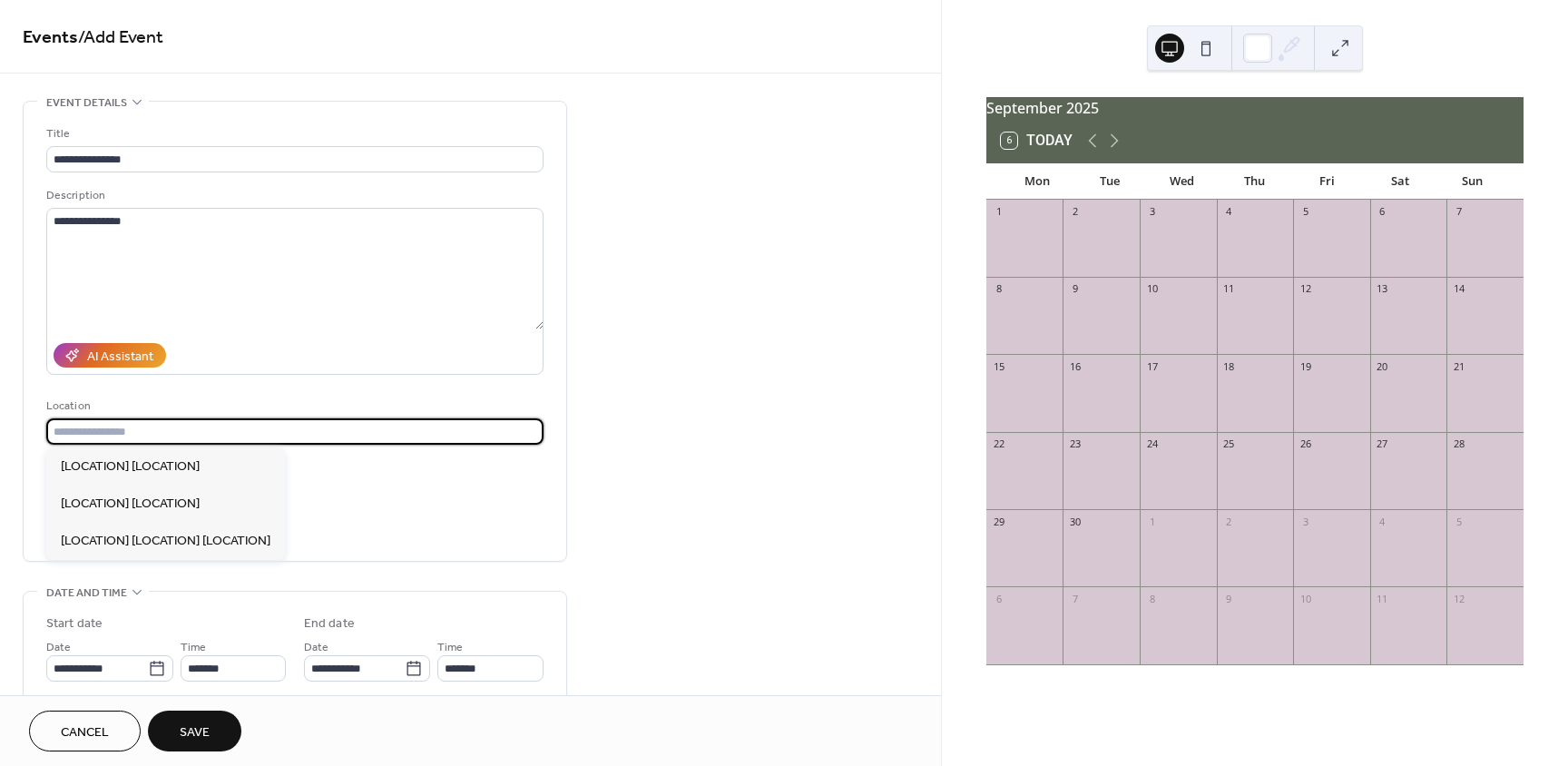 click at bounding box center [295, 431] 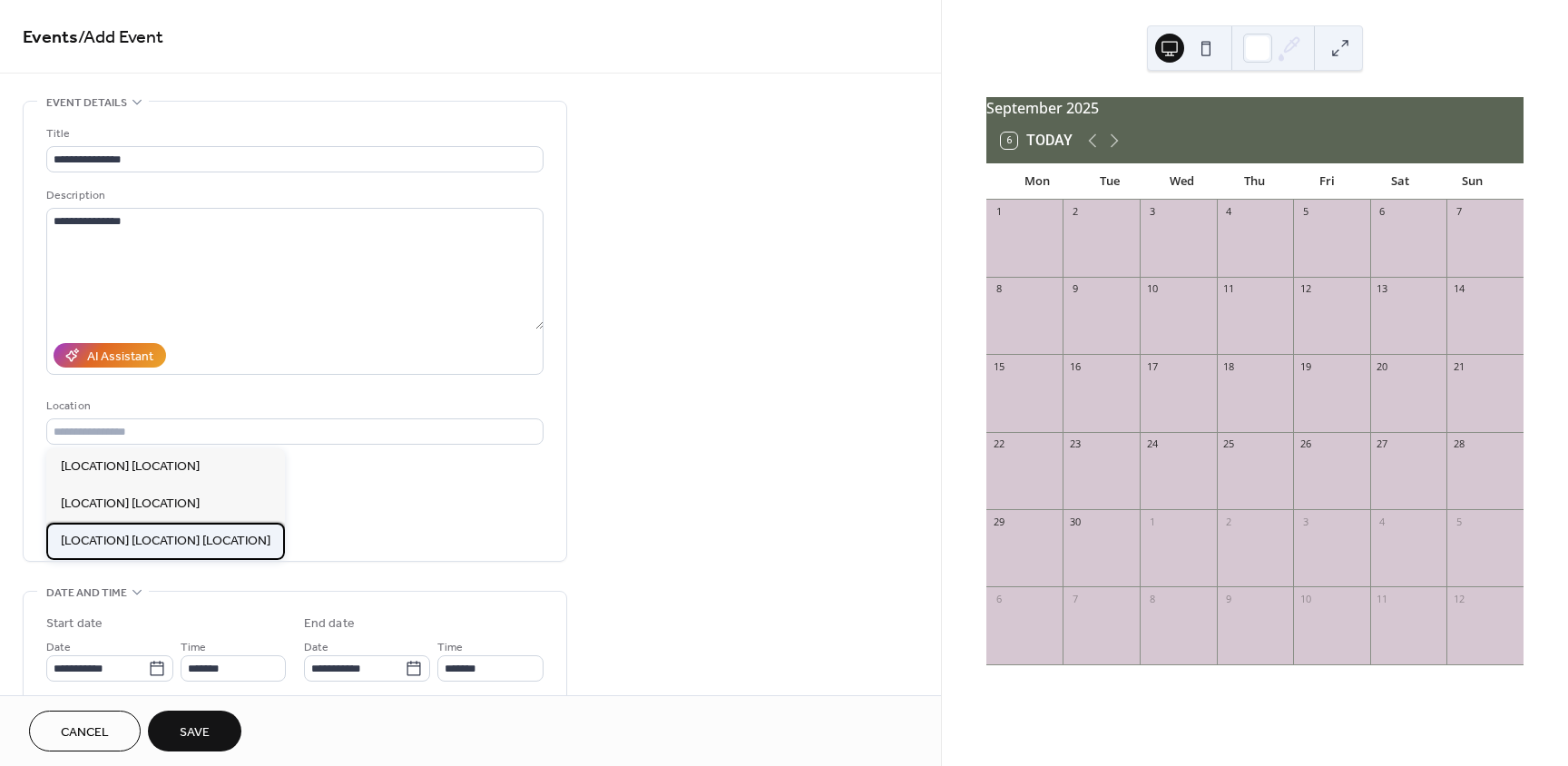click on "Woman's Club of Manasquan Clubhouse" at bounding box center [165, 541] 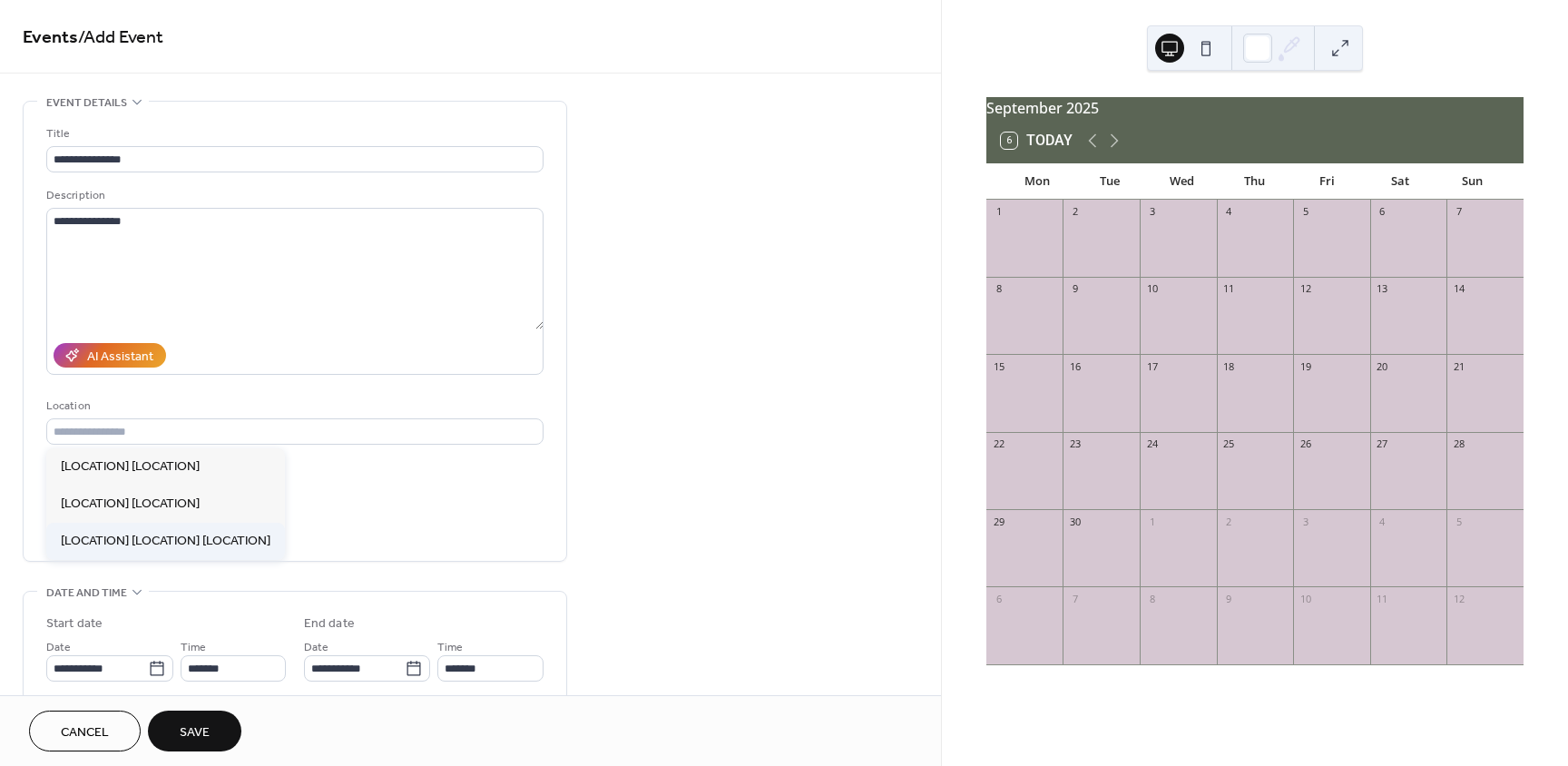 type on "**********" 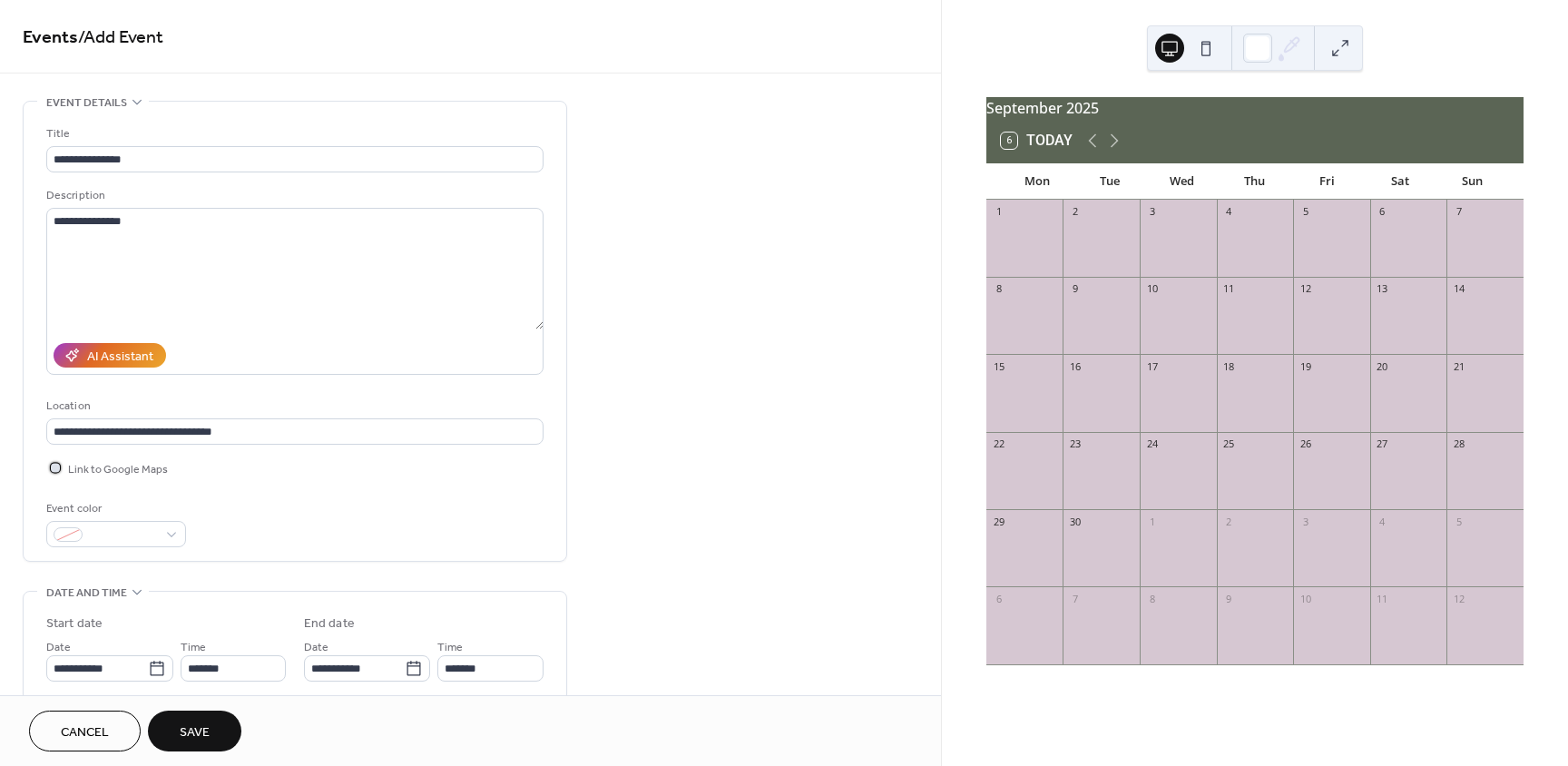 click at bounding box center [55, 467] 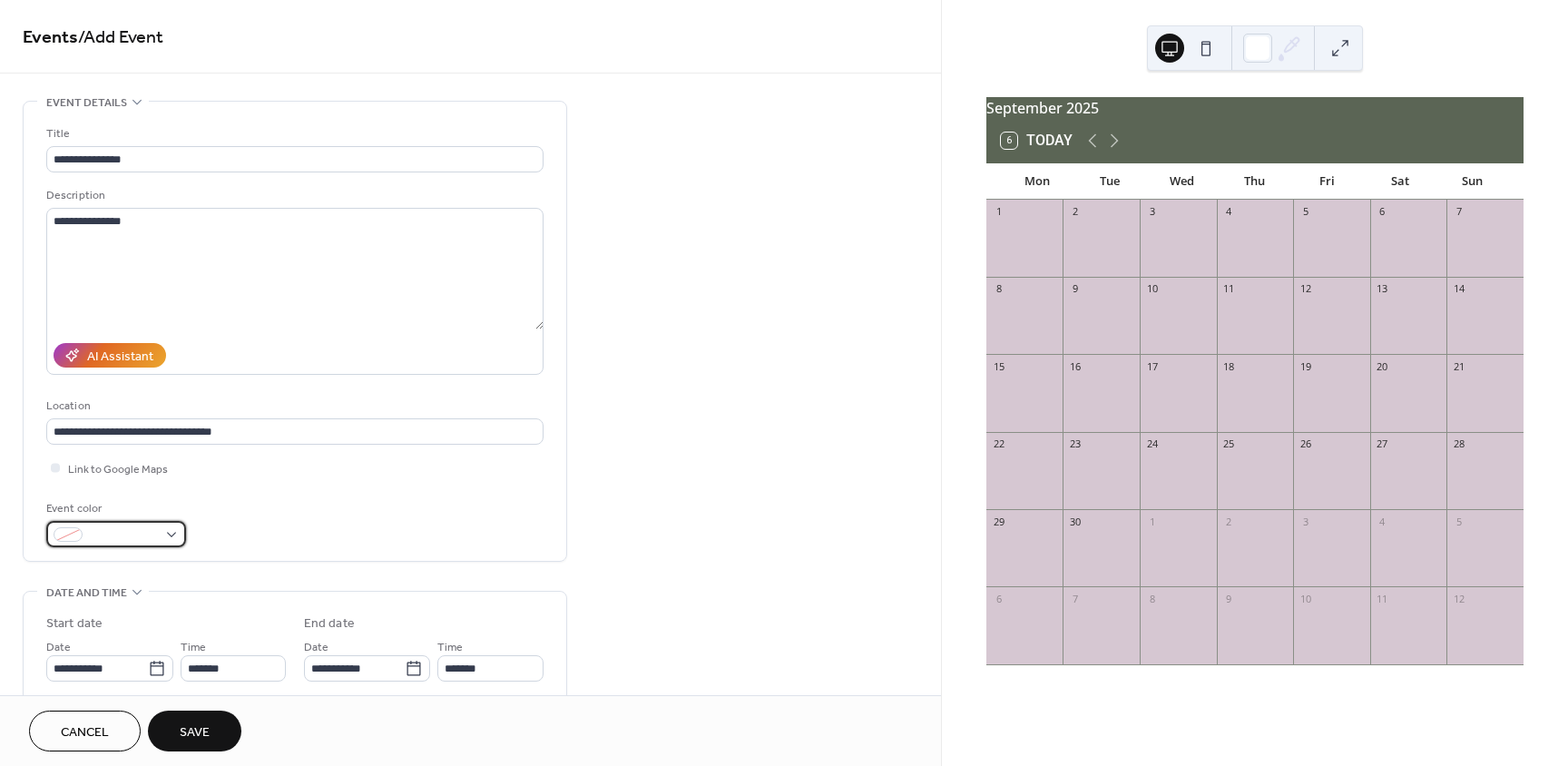 click at bounding box center [116, 534] 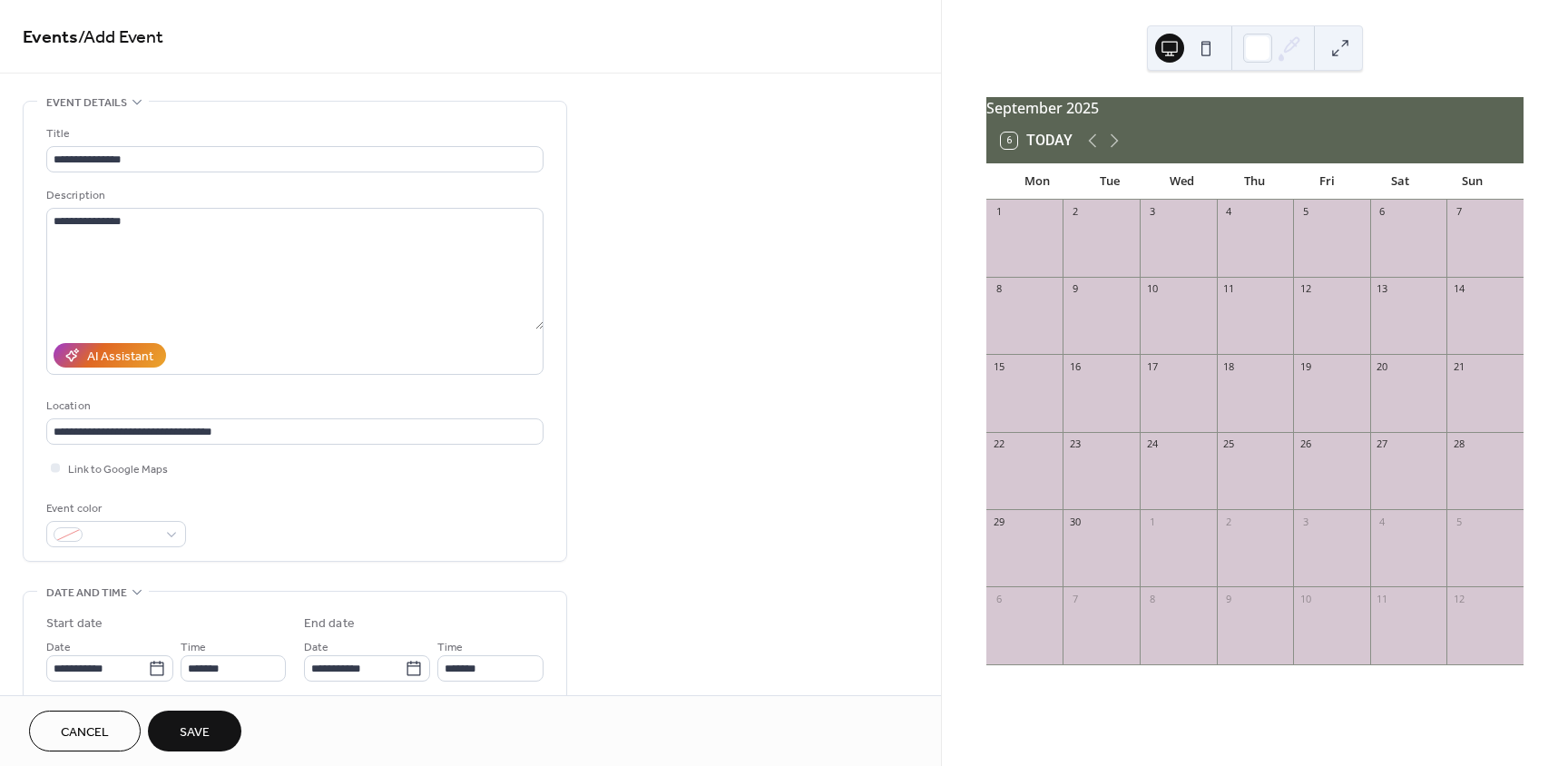 click on "Event color" at bounding box center [295, 523] 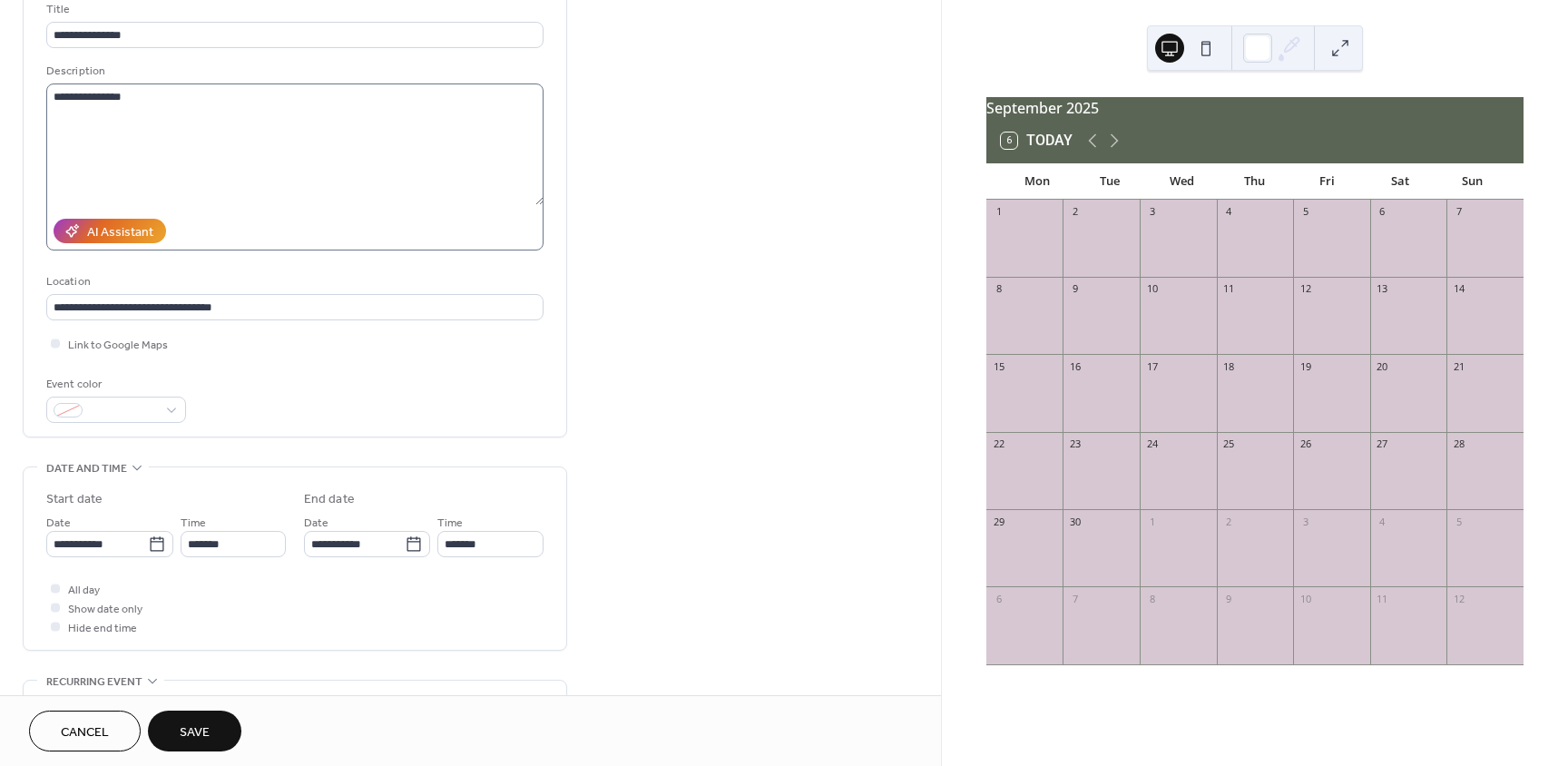 scroll, scrollTop: 57, scrollLeft: 0, axis: vertical 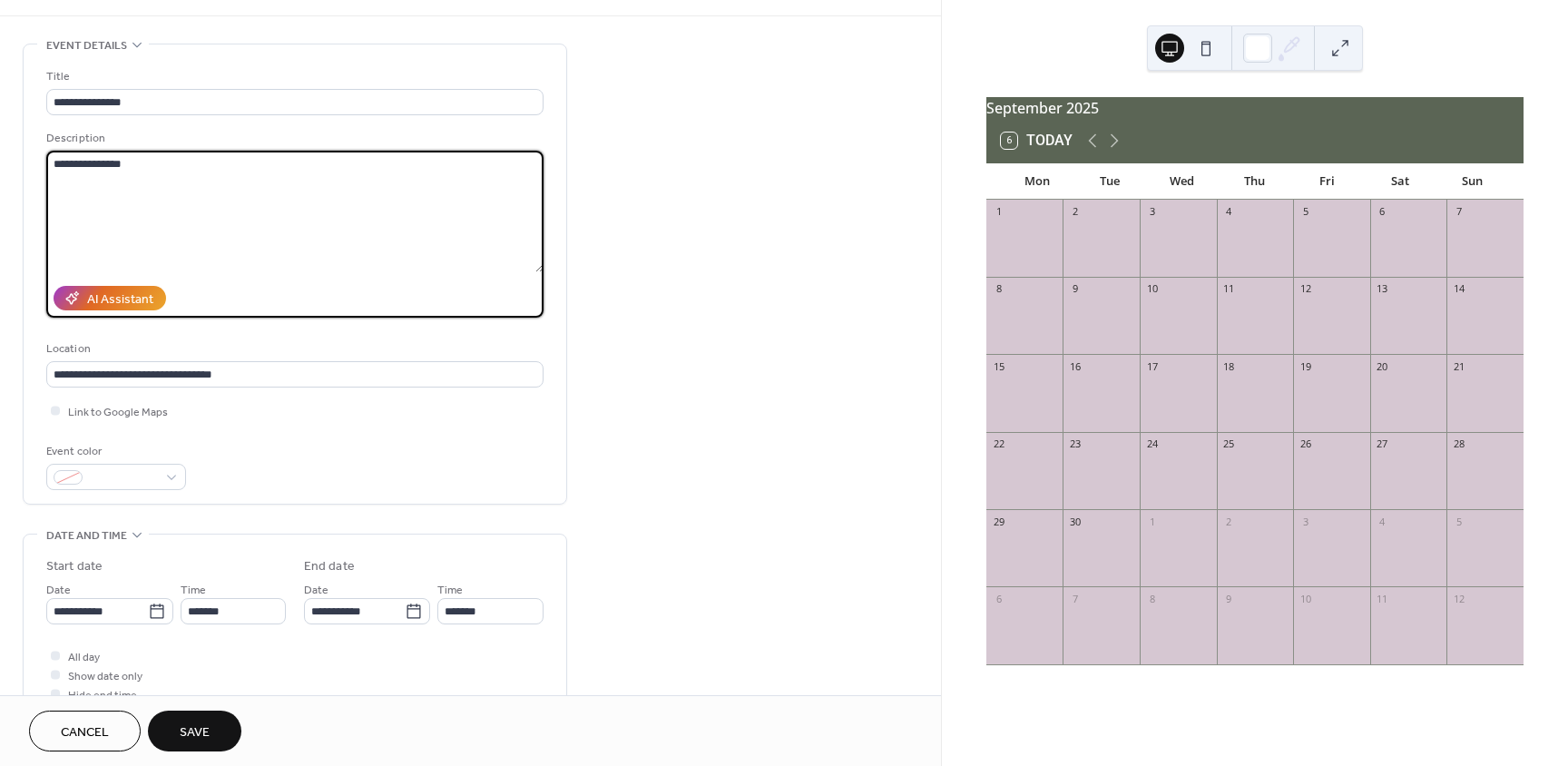 click on "**********" at bounding box center (295, 211) 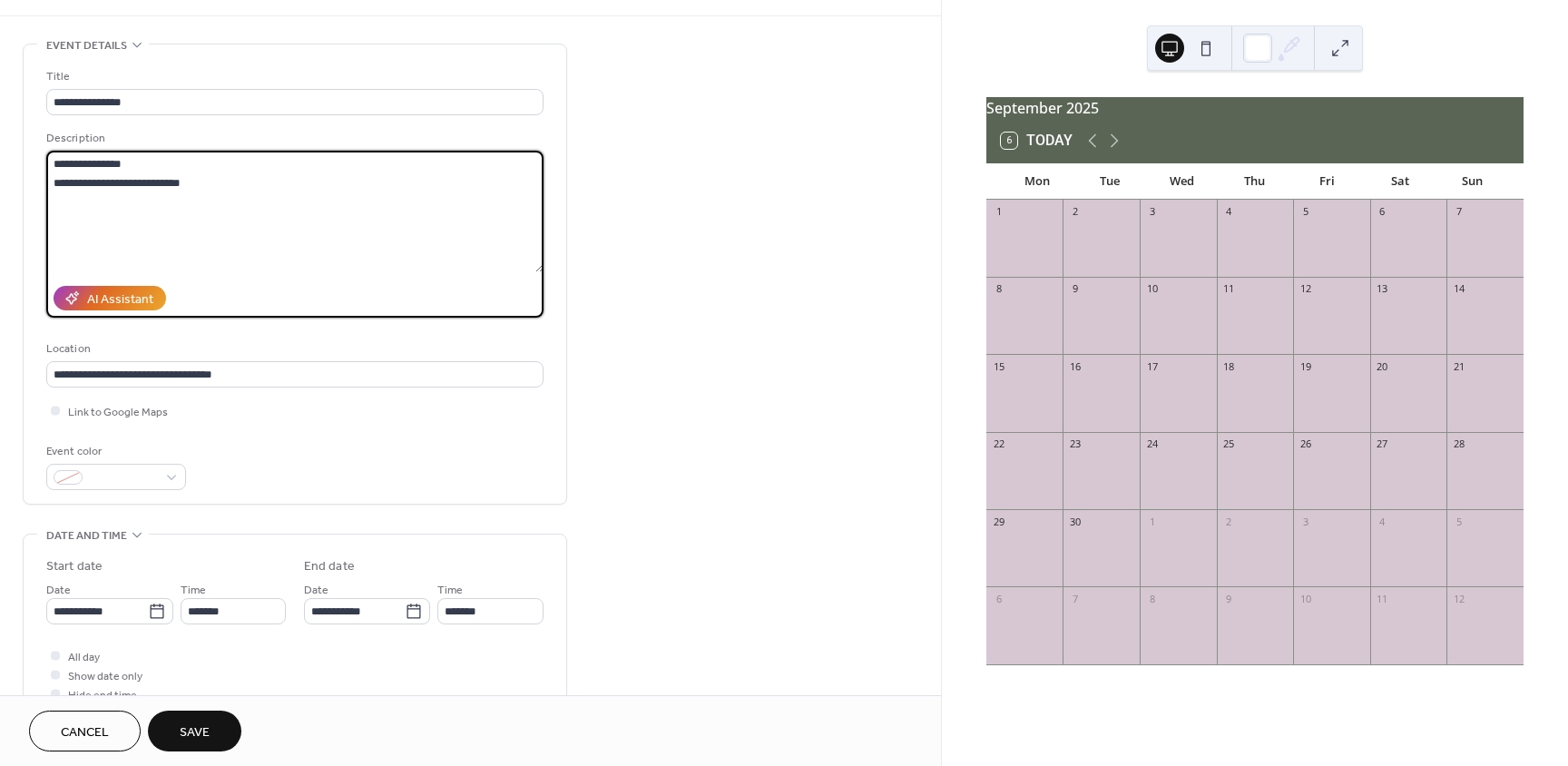 click on "**********" at bounding box center (295, 211) 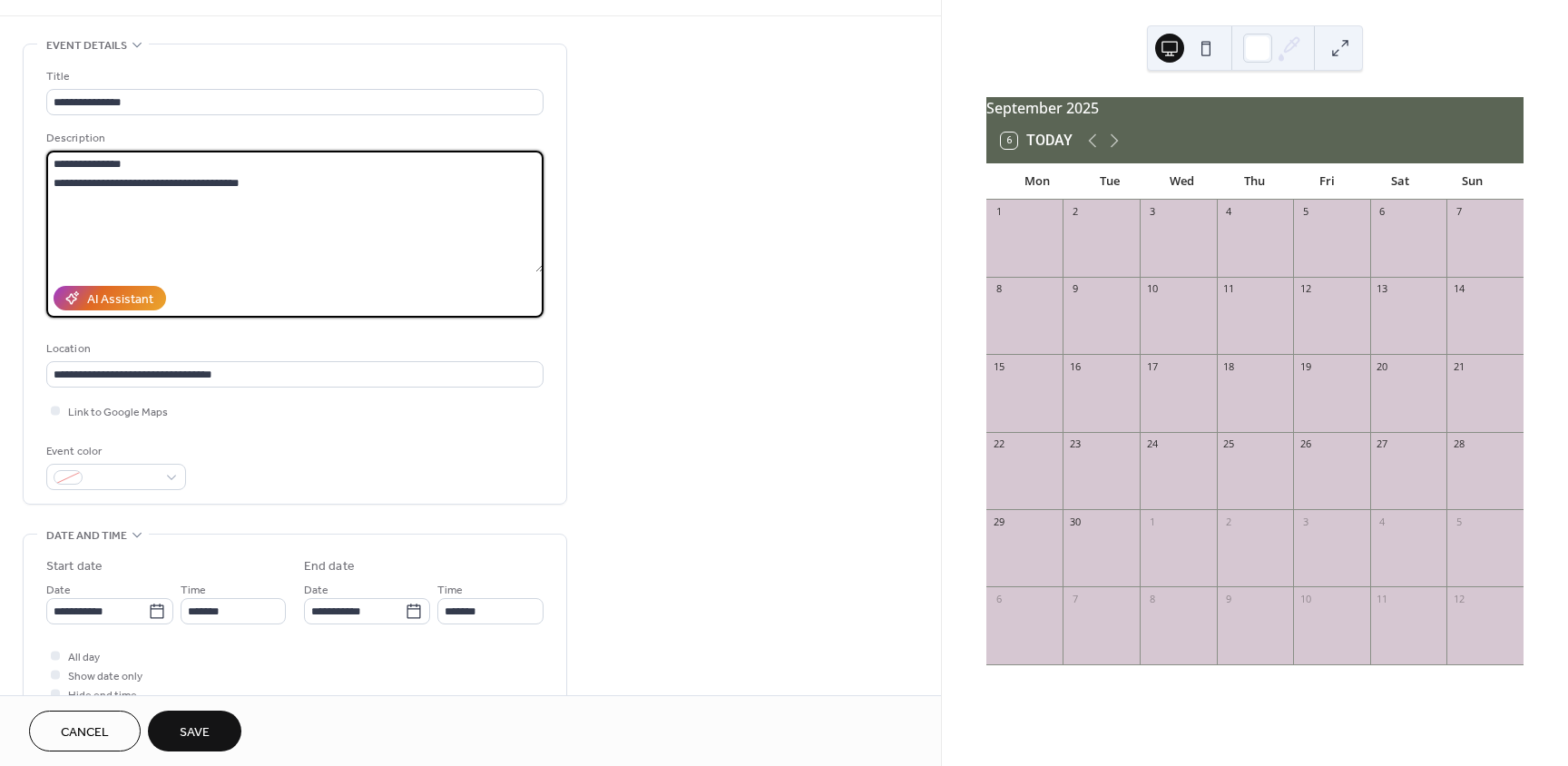 click on "**********" at bounding box center [295, 211] 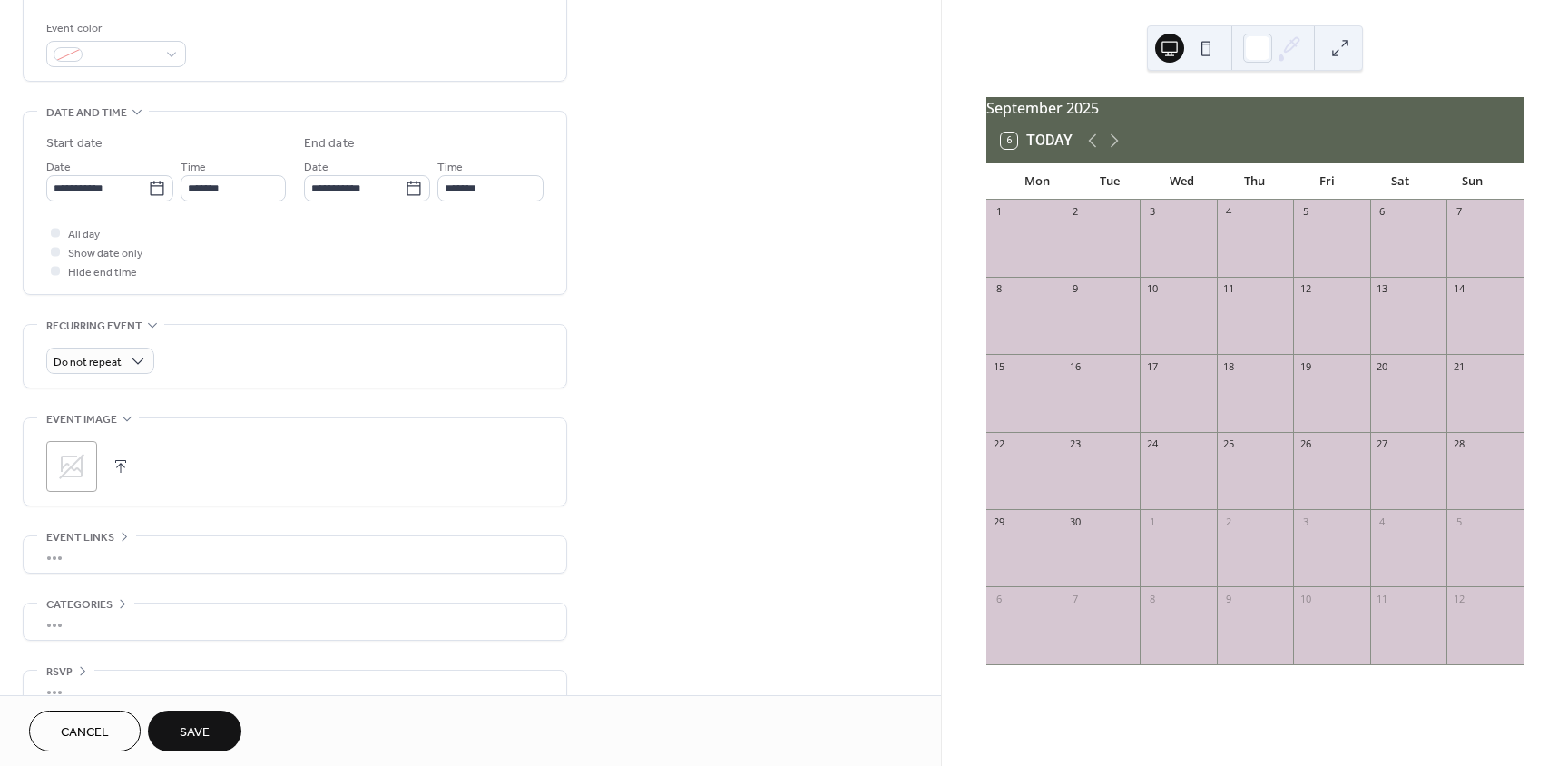 scroll, scrollTop: 511, scrollLeft: 0, axis: vertical 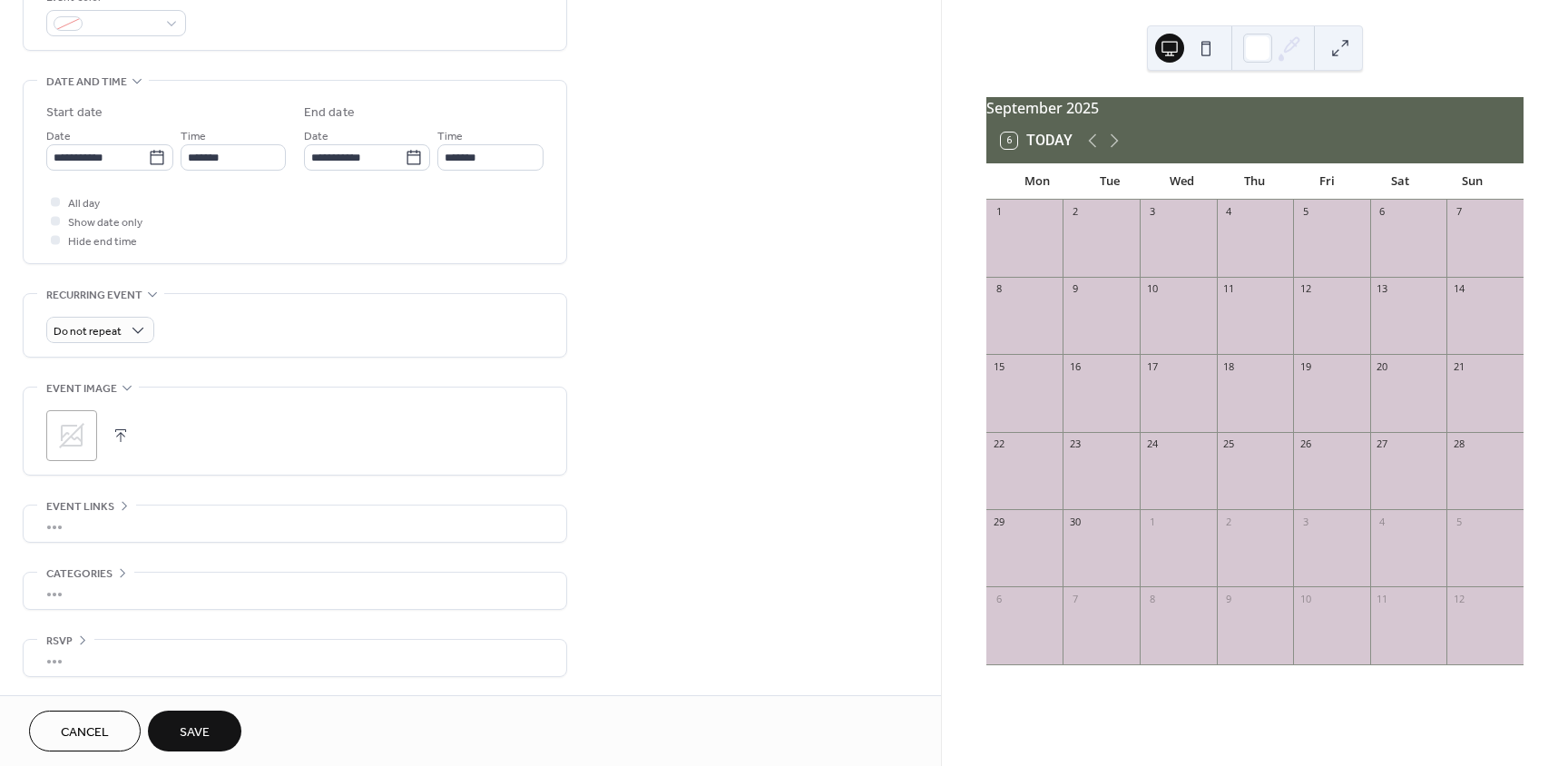 type on "**********" 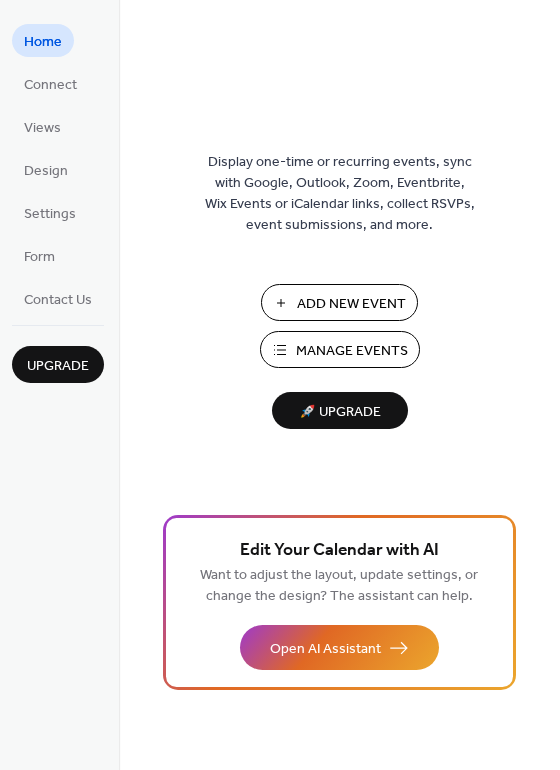 scroll, scrollTop: 0, scrollLeft: 0, axis: both 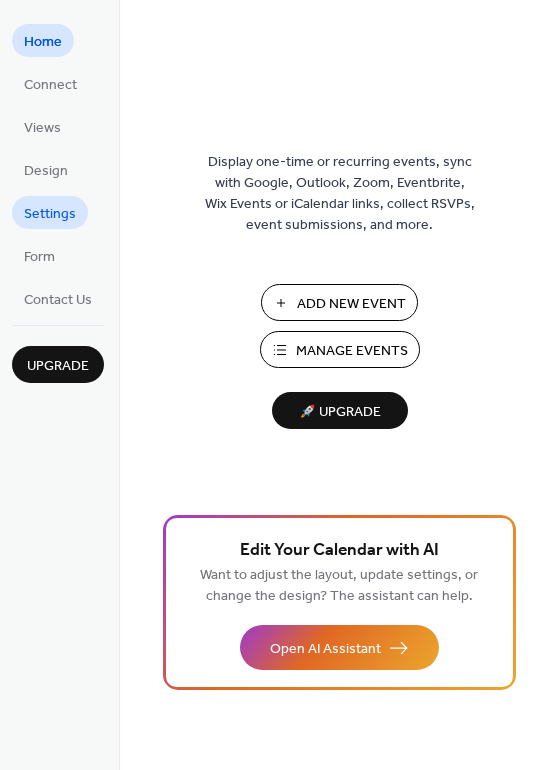 click on "Settings" at bounding box center (50, 214) 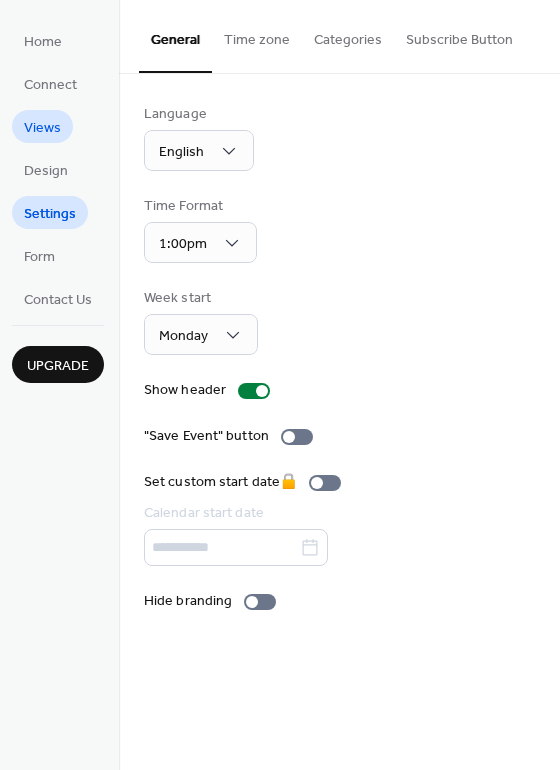 click on "Views" at bounding box center (42, 128) 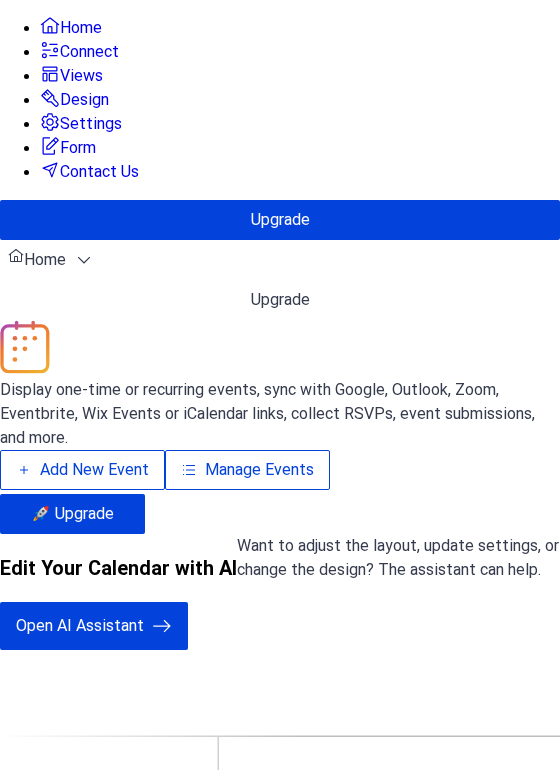 scroll, scrollTop: 0, scrollLeft: 0, axis: both 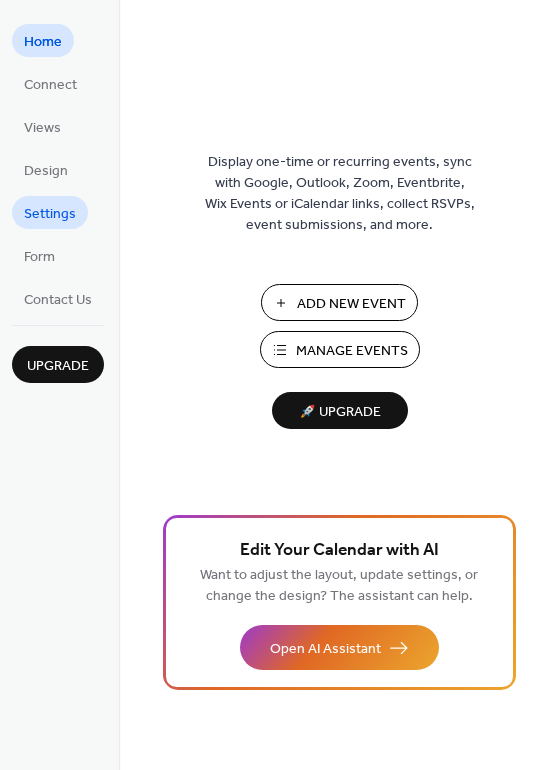 click on "Settings" at bounding box center [50, 214] 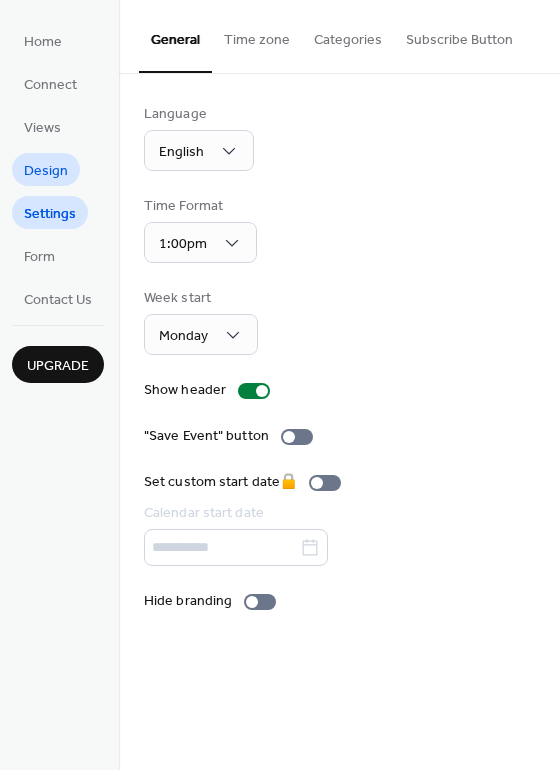 click on "Design" at bounding box center [46, 171] 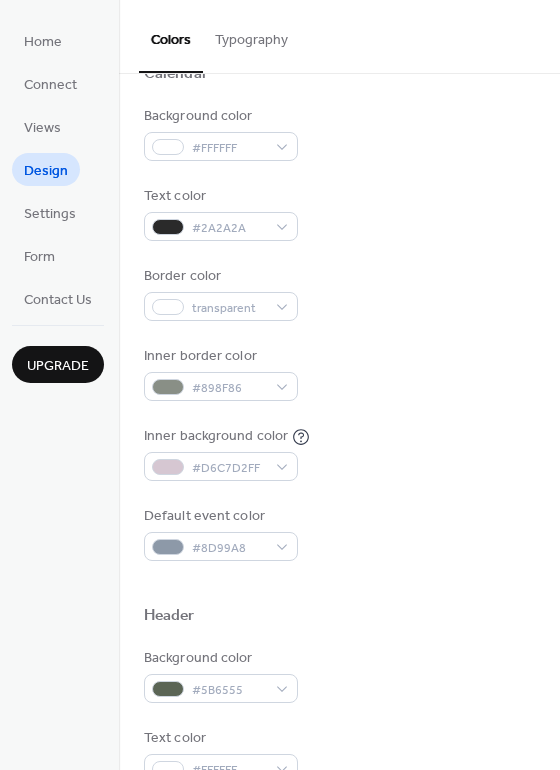 scroll, scrollTop: 200, scrollLeft: 0, axis: vertical 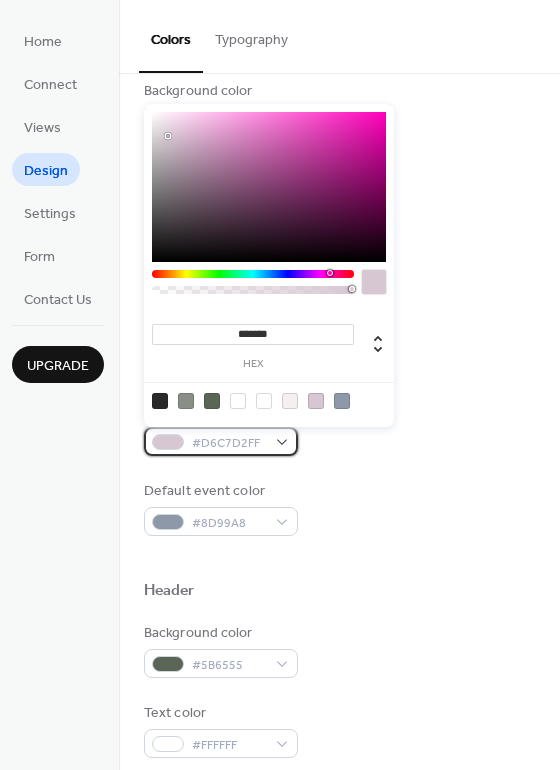 click on "#D6C7D2FF" at bounding box center [221, 441] 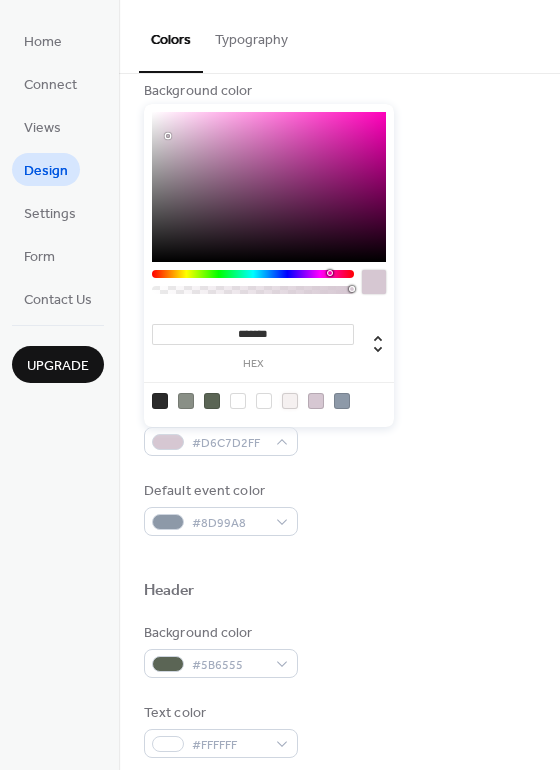 click at bounding box center [290, 401] 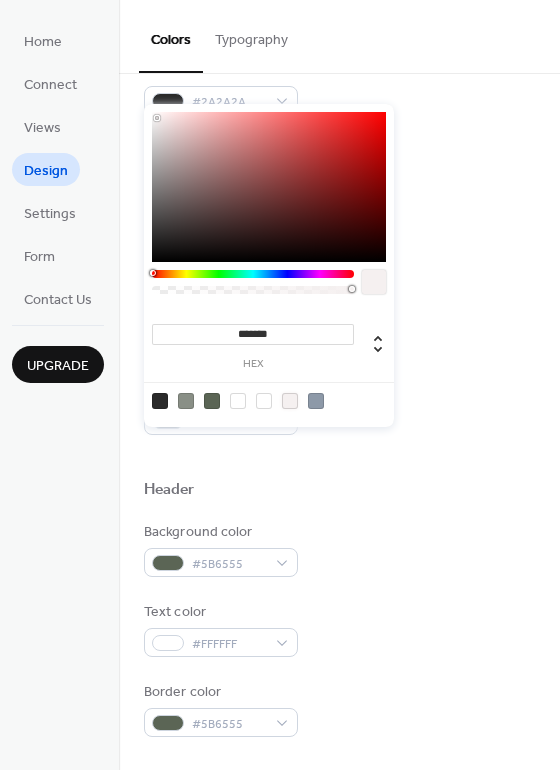 scroll, scrollTop: 300, scrollLeft: 0, axis: vertical 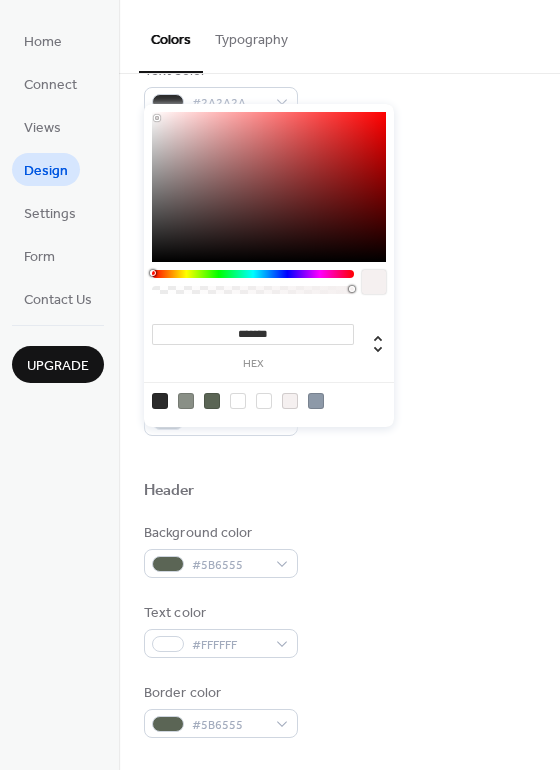 click at bounding box center (238, 401) 